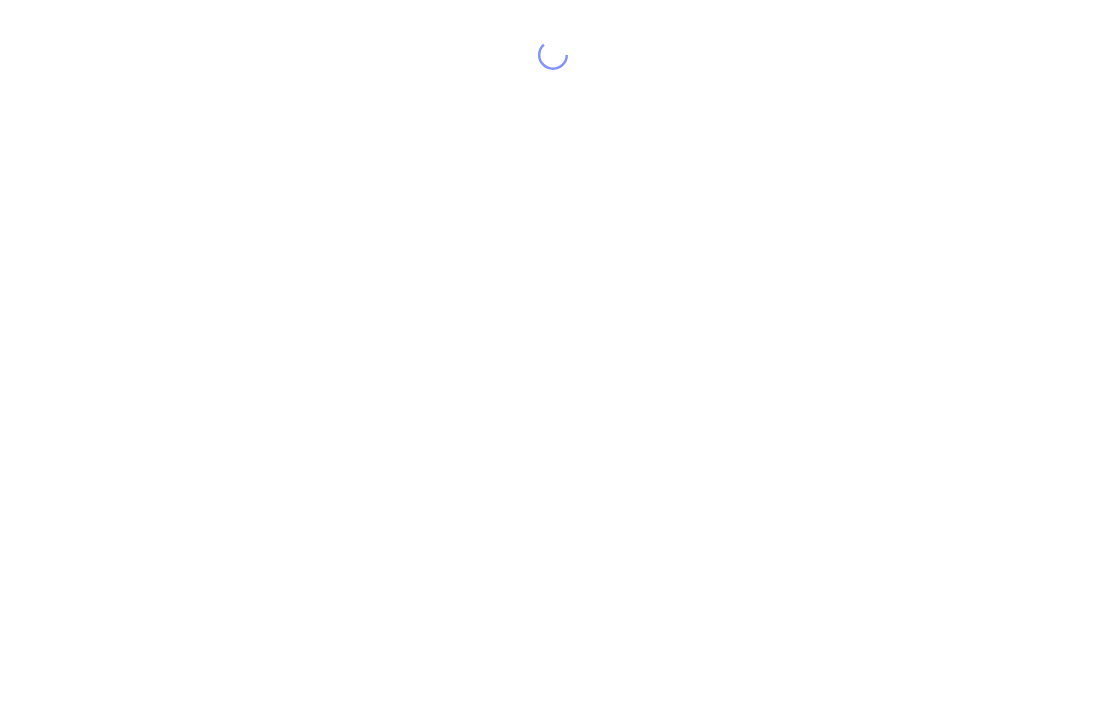 scroll, scrollTop: 0, scrollLeft: 0, axis: both 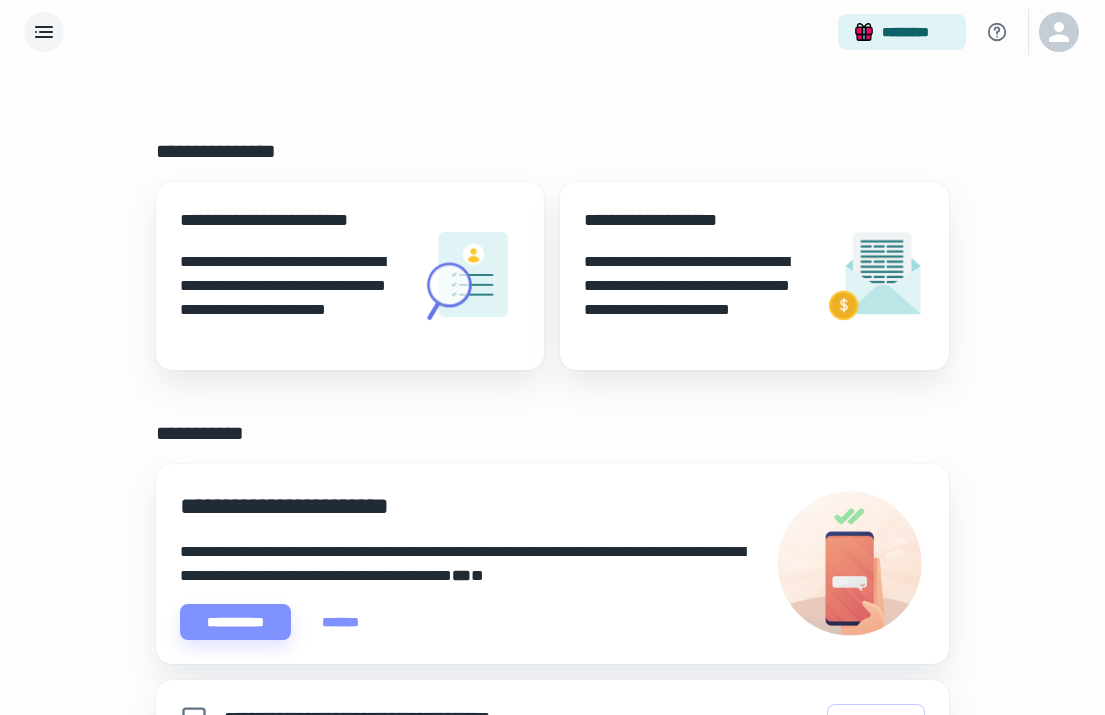 click at bounding box center (44, 32) 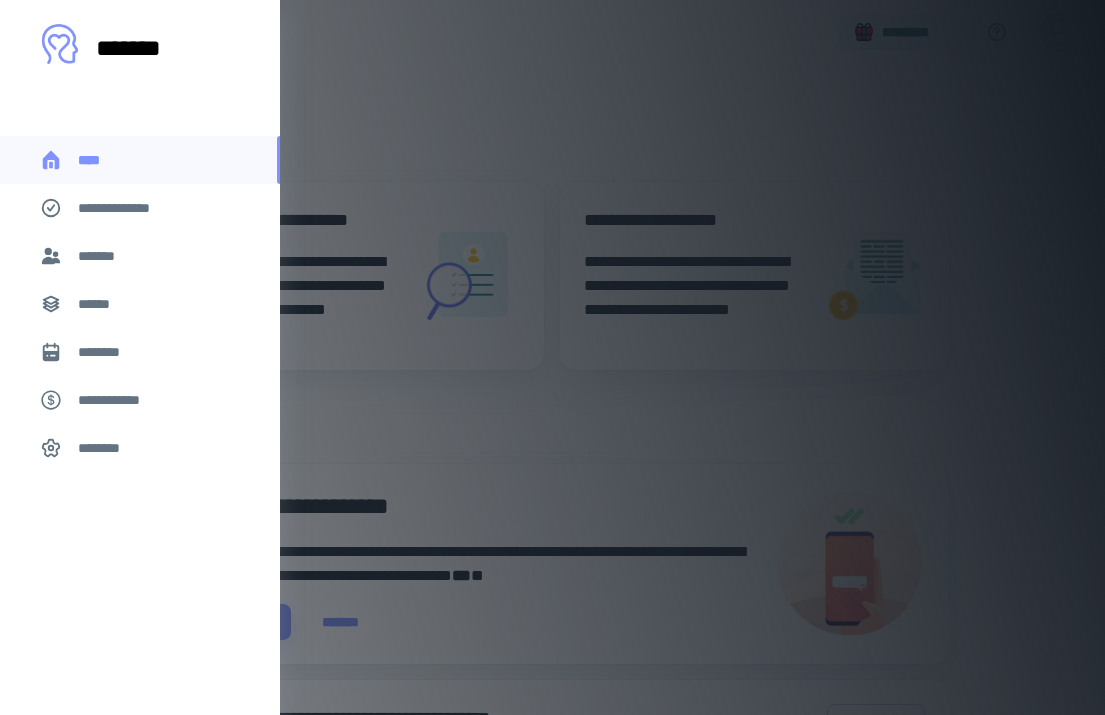 click on "*******" at bounding box center [140, 256] 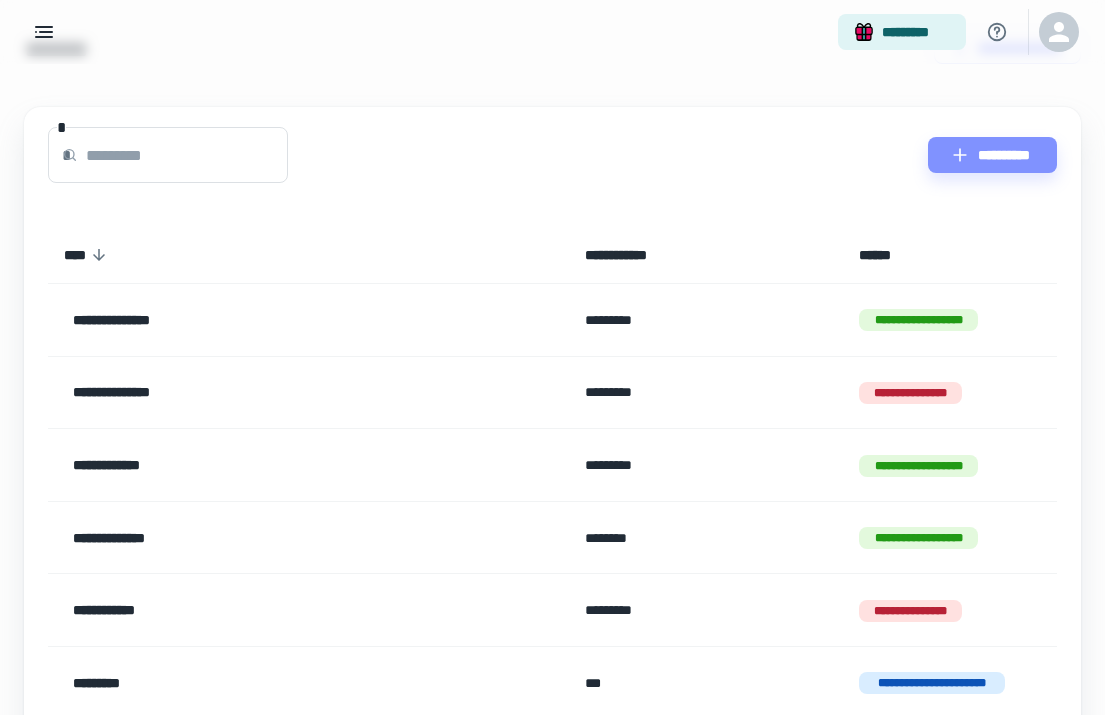 scroll, scrollTop: 69, scrollLeft: 0, axis: vertical 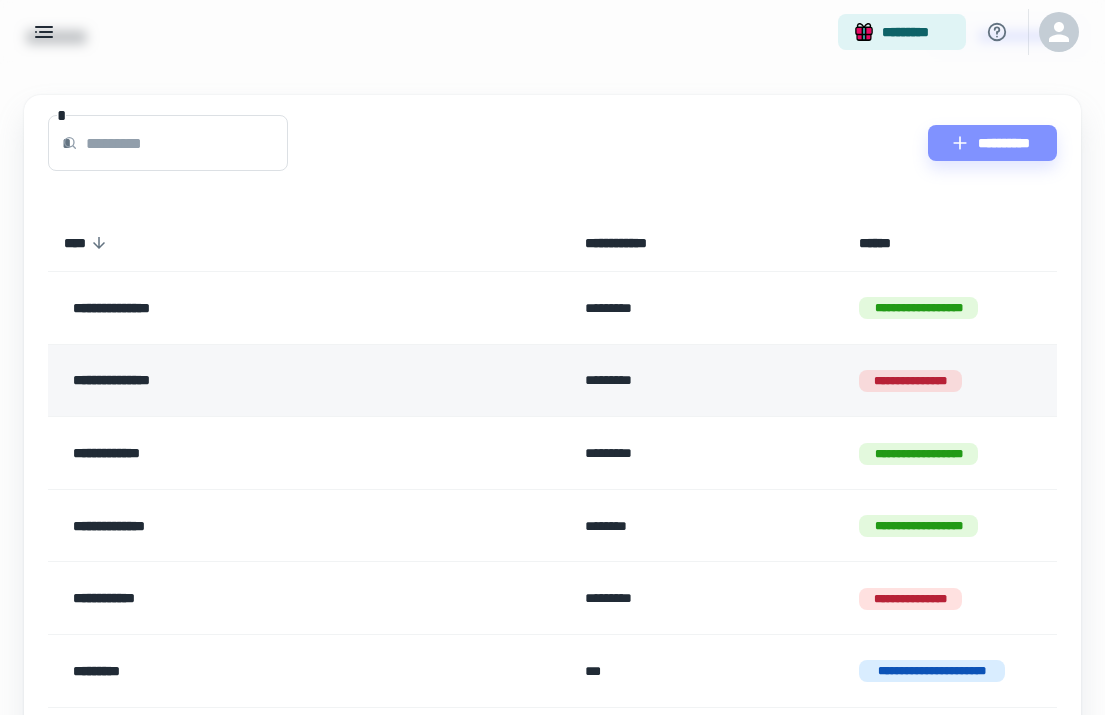 click on "**********" at bounding box center [264, 381] 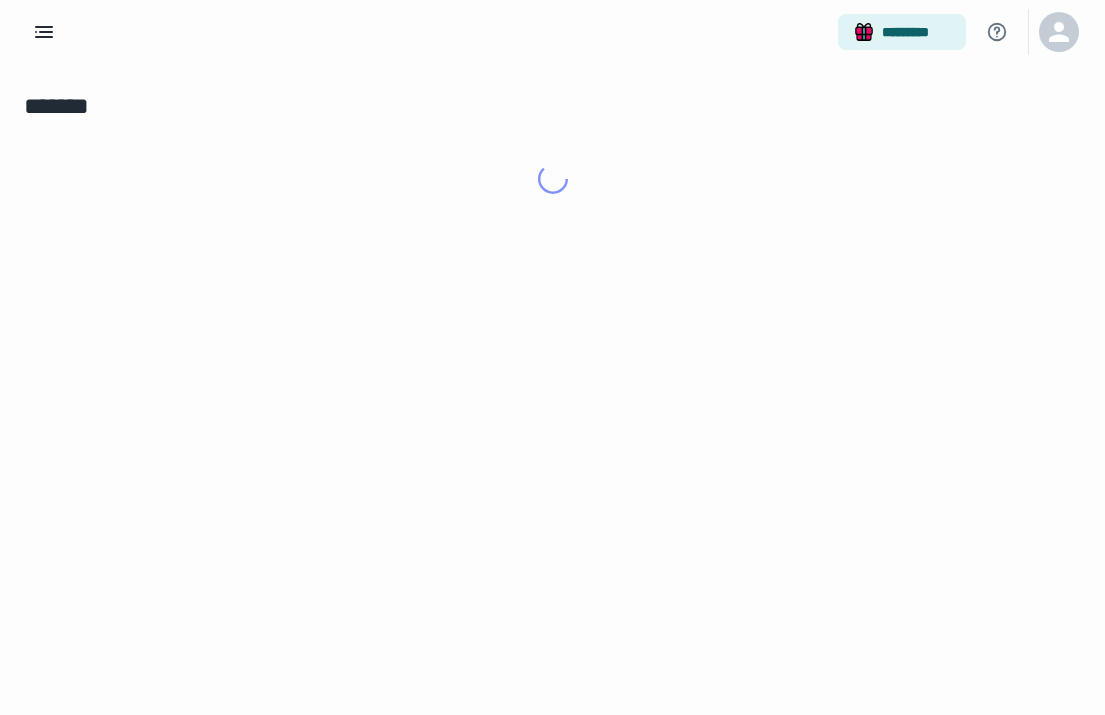 scroll, scrollTop: 0, scrollLeft: 0, axis: both 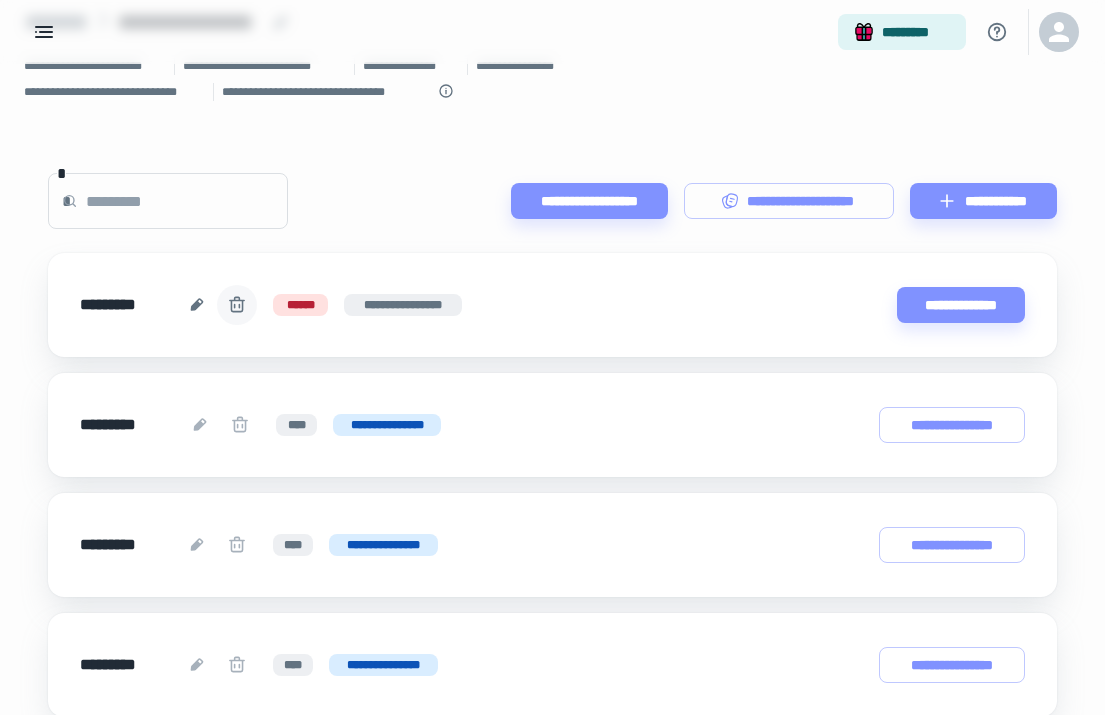 click 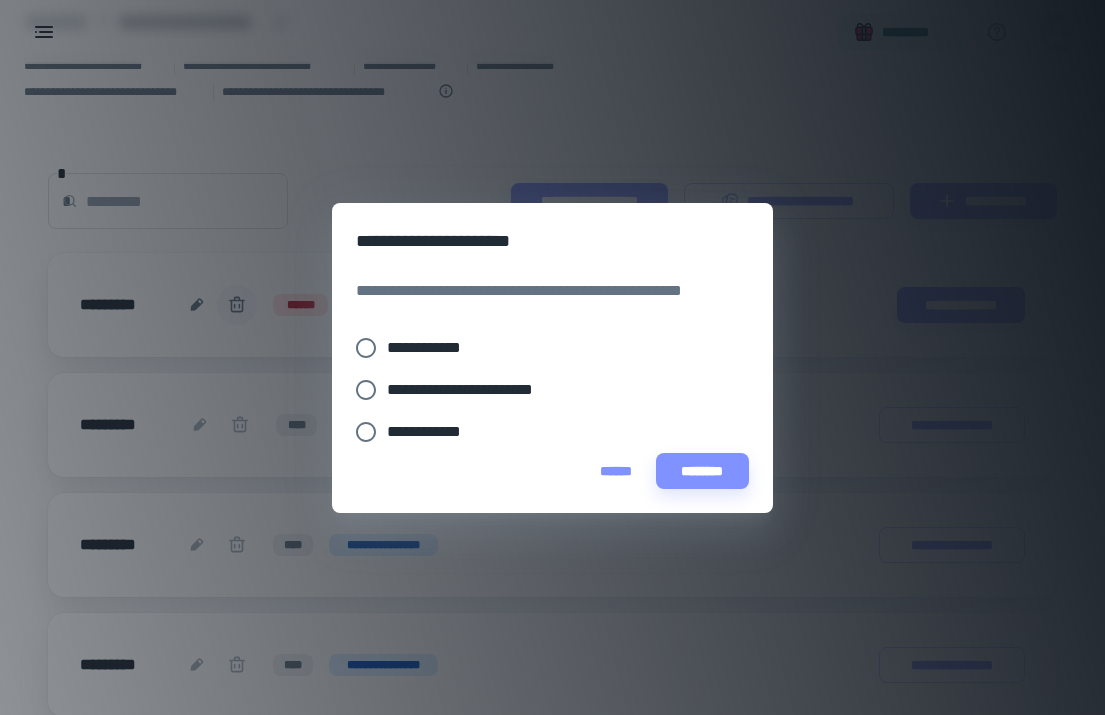 click on "**********" at bounding box center (432, 348) 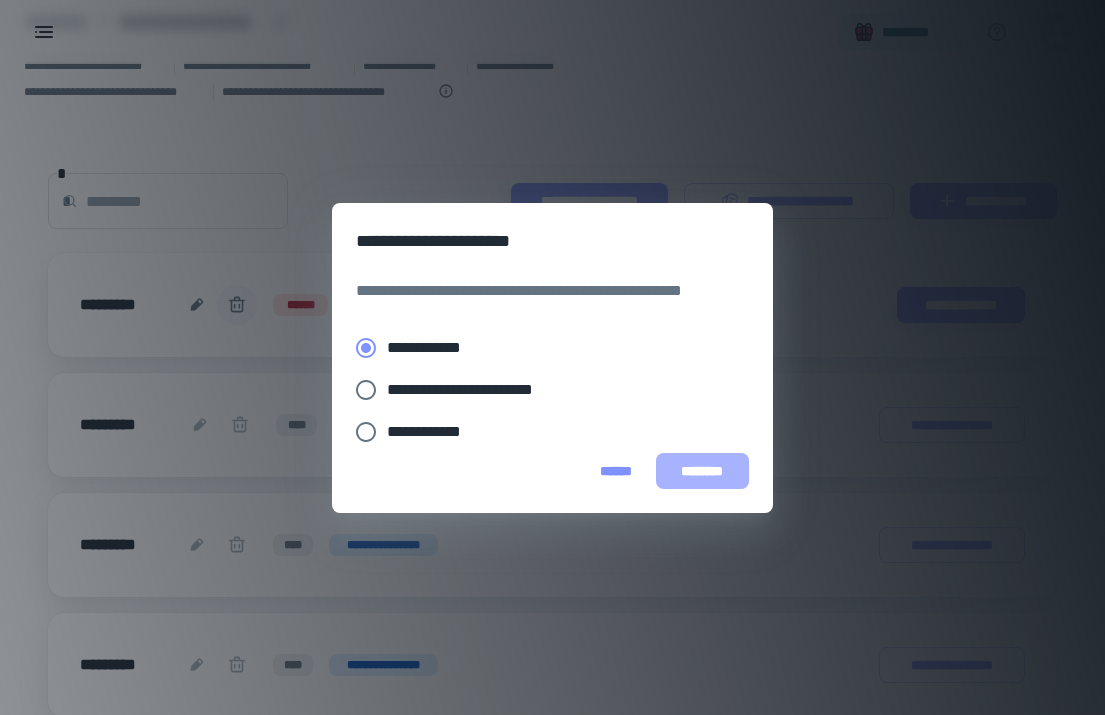 click on "********" at bounding box center (702, 471) 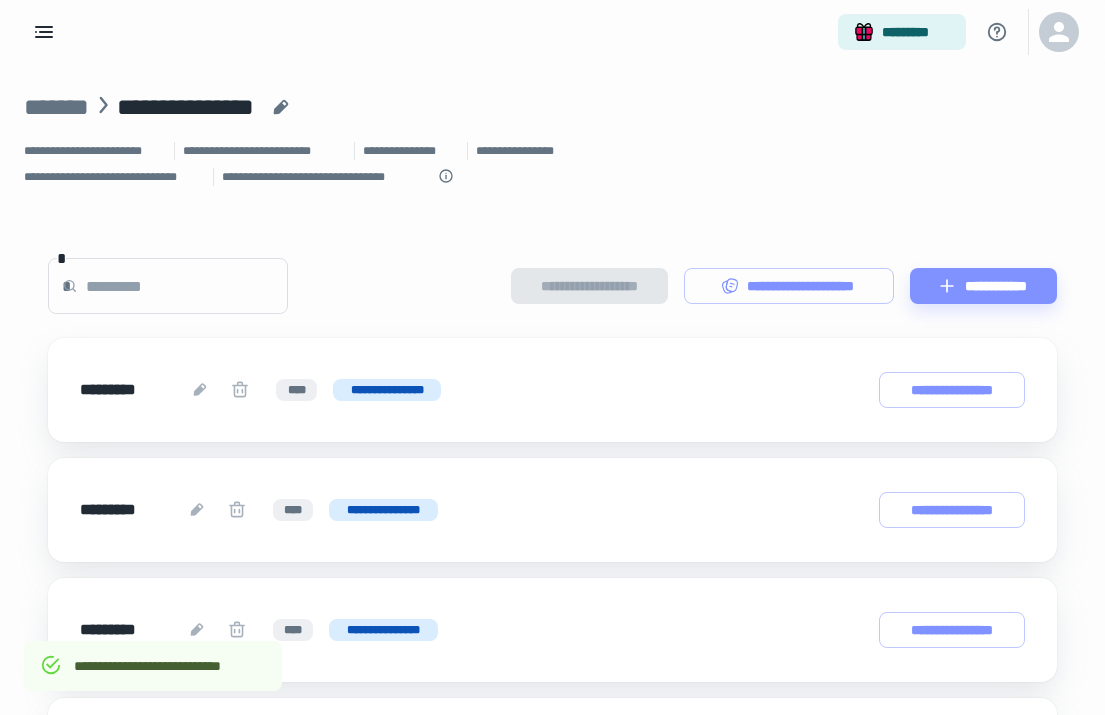 scroll, scrollTop: 0, scrollLeft: 0, axis: both 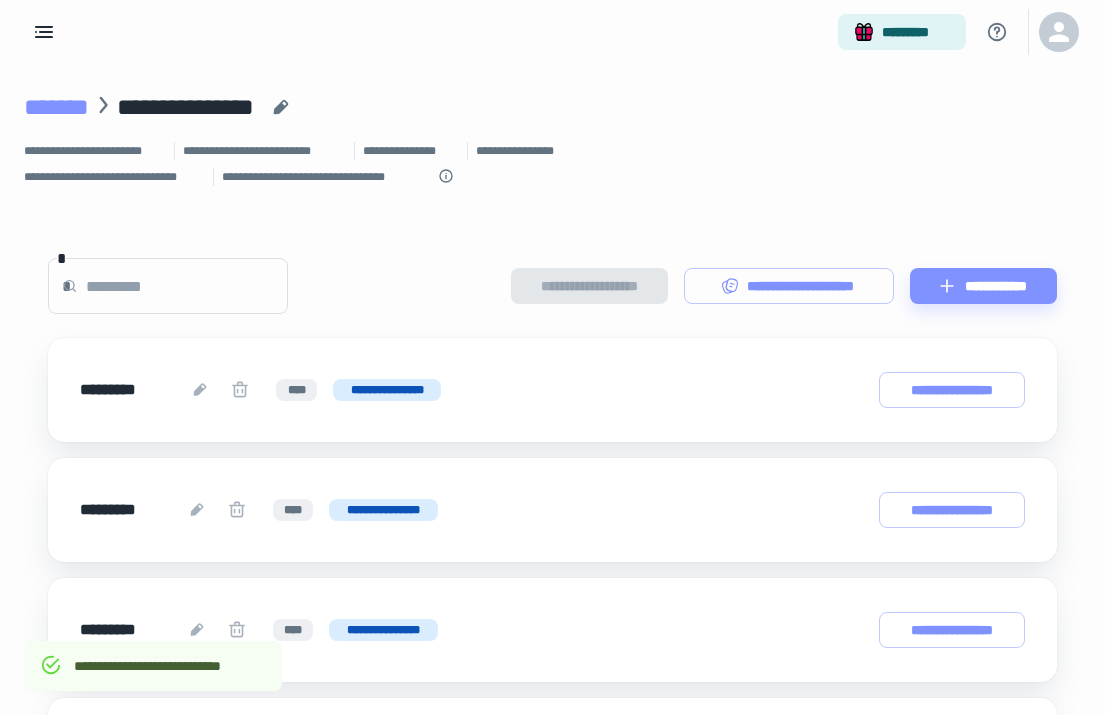 click on "*******" at bounding box center [56, 107] 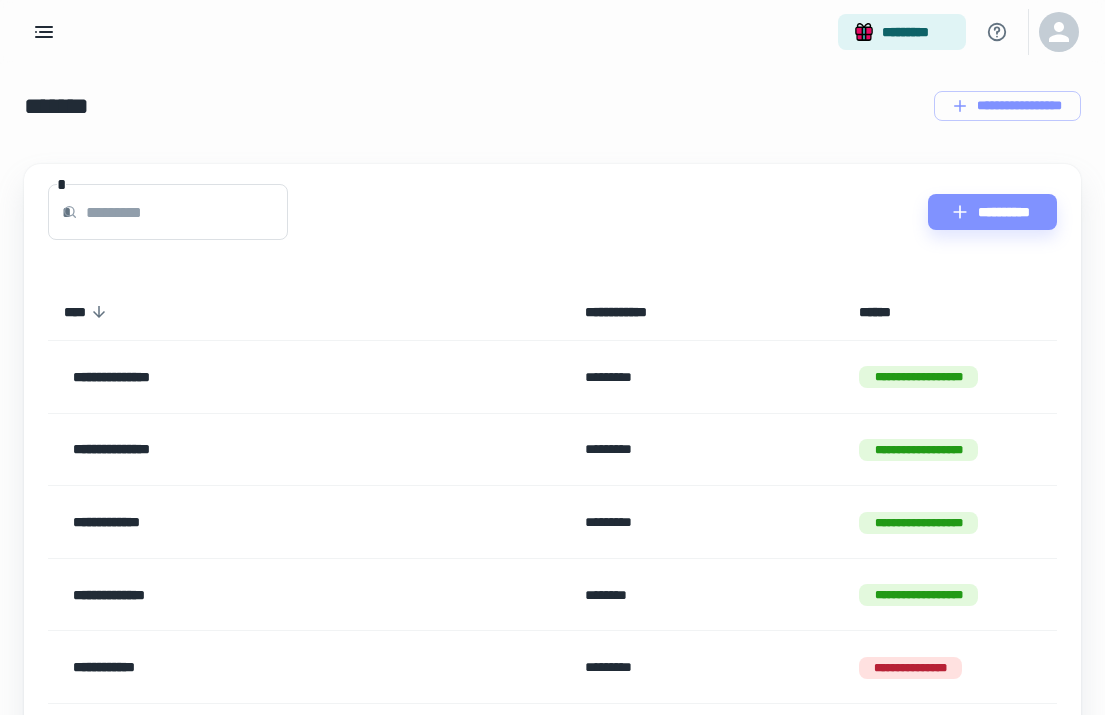 click on "[PHONE] [EMAIL] [ADDRESS] [CITY] [STATE] [POSTAL_CODE]" at bounding box center [552, 662] 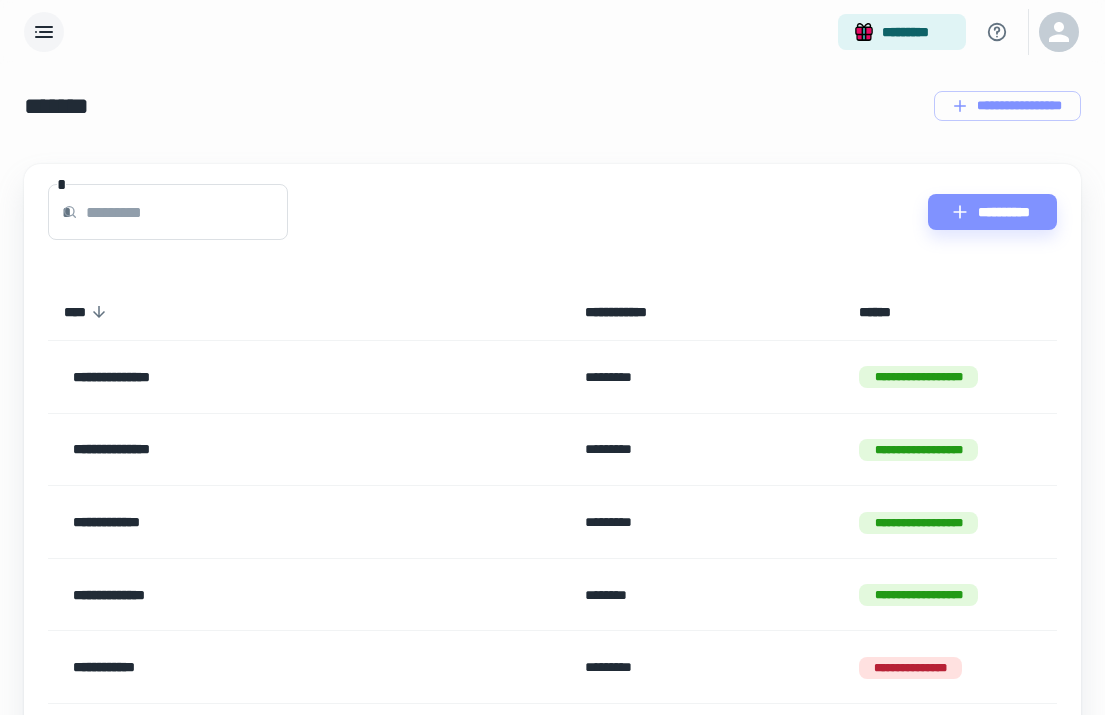 click 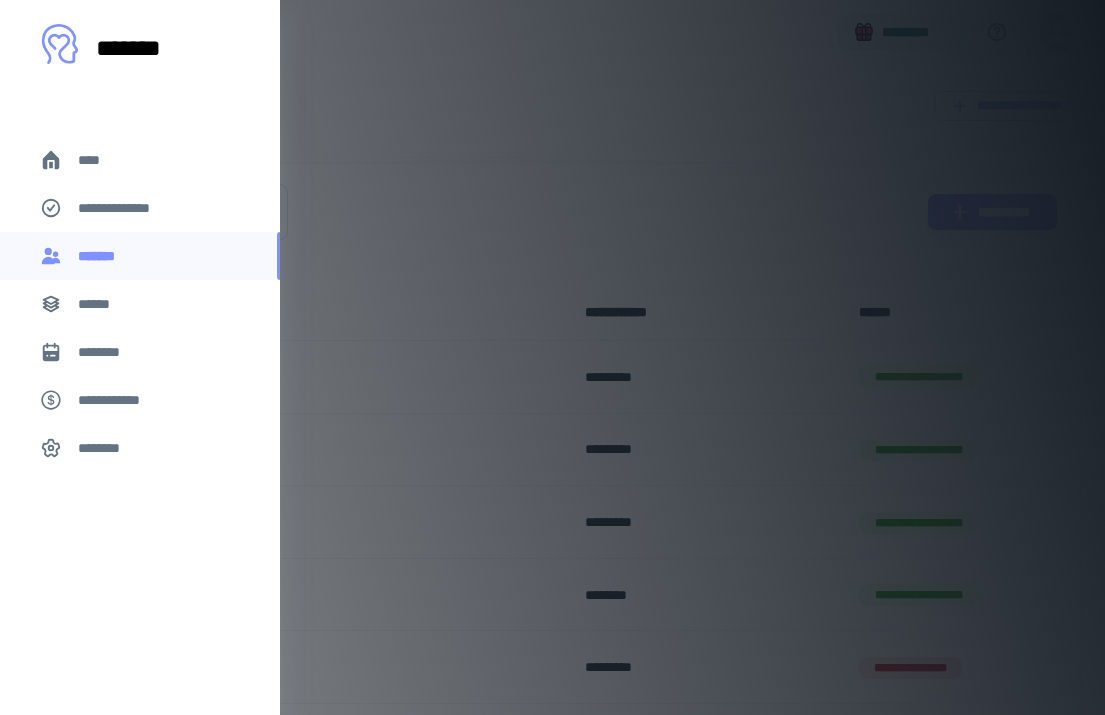 click on "********" at bounding box center (107, 352) 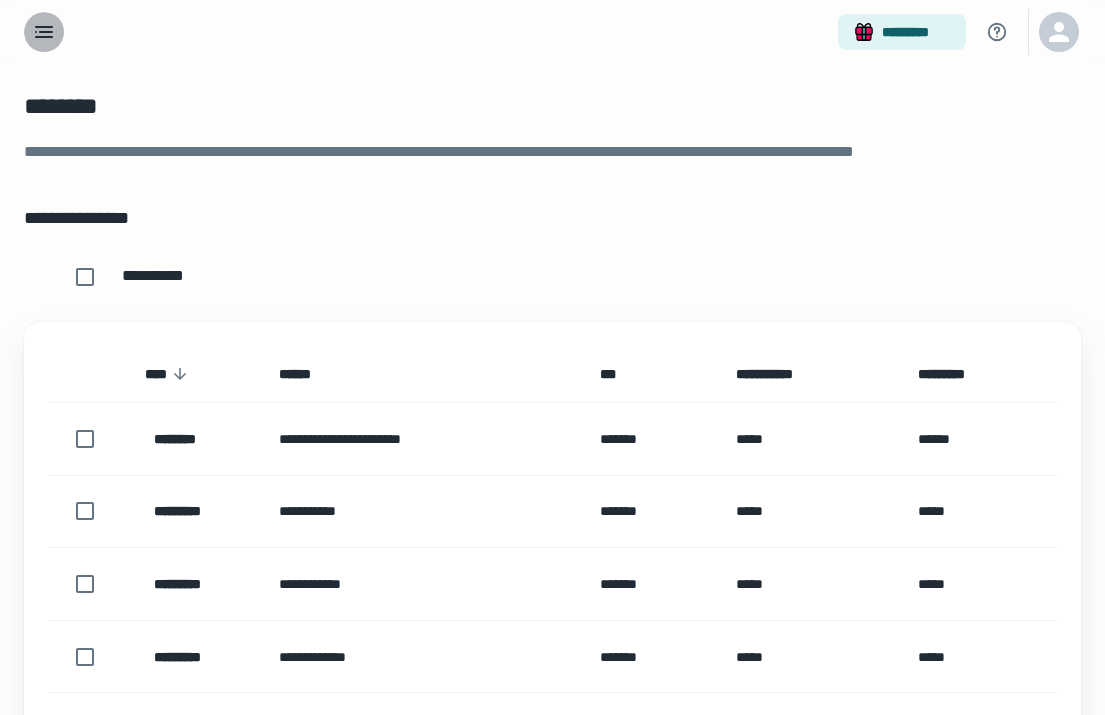 click 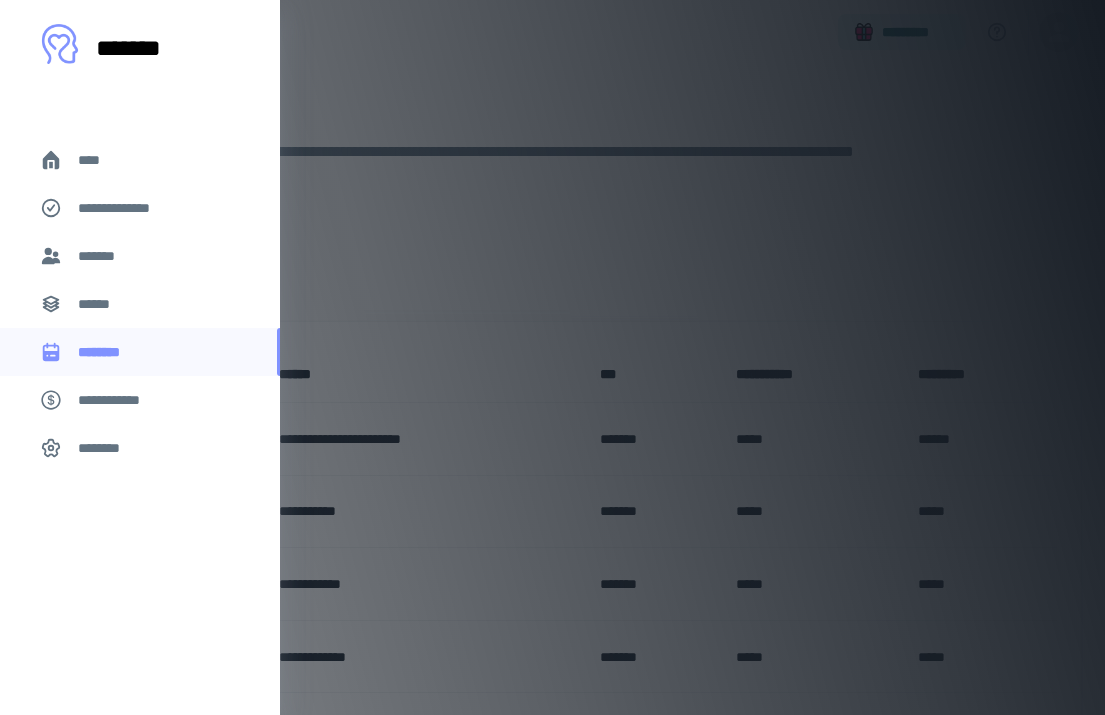 click on "****" at bounding box center [97, 160] 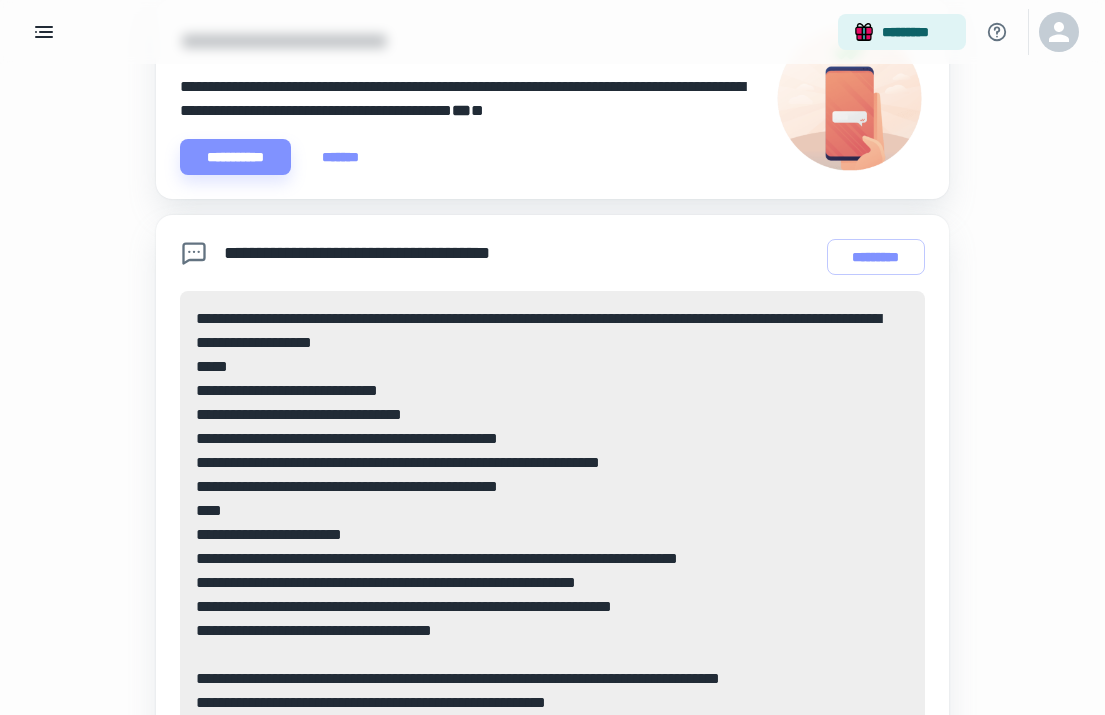 scroll, scrollTop: 451, scrollLeft: 0, axis: vertical 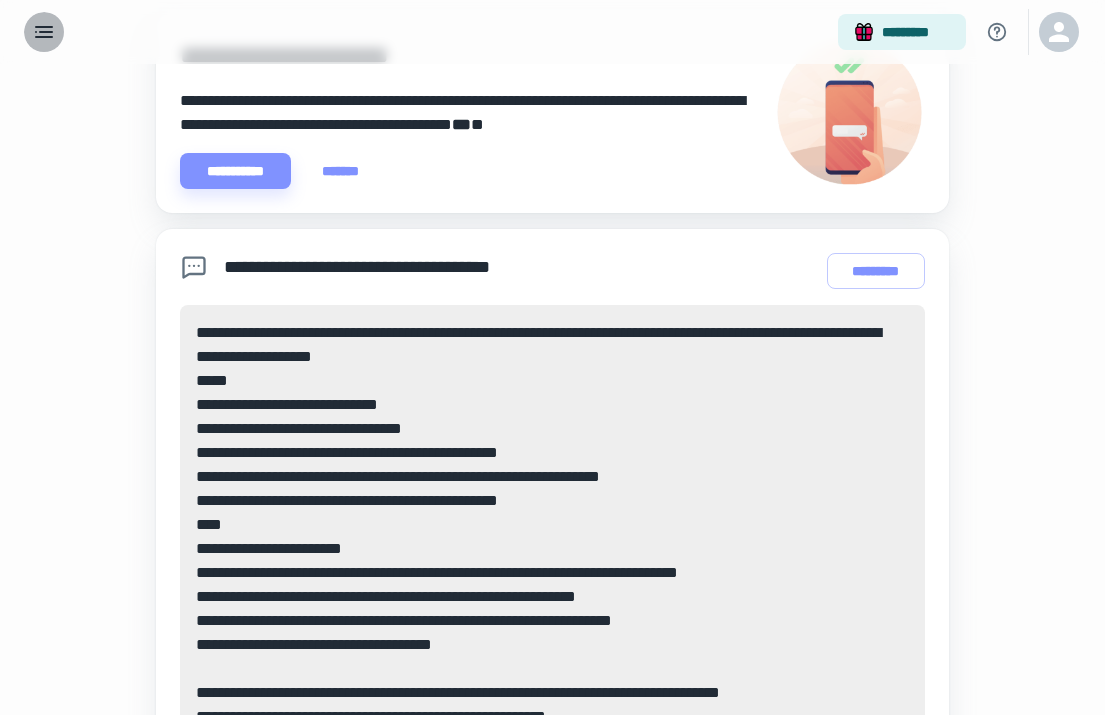 click 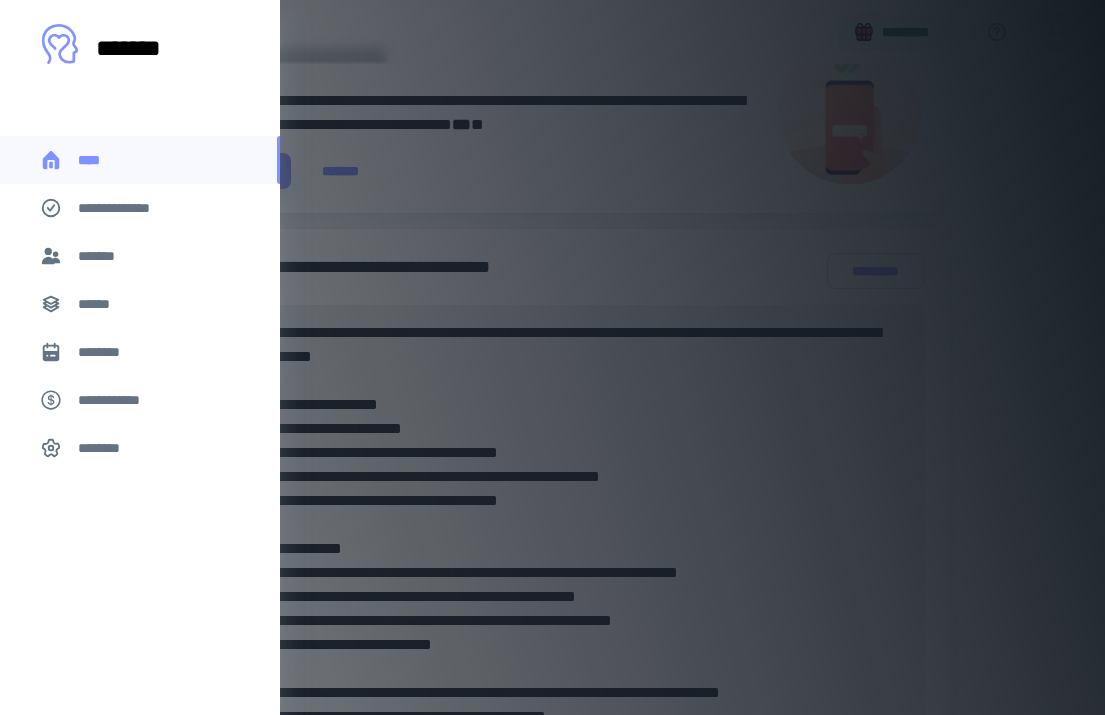 click on "********" at bounding box center (140, 352) 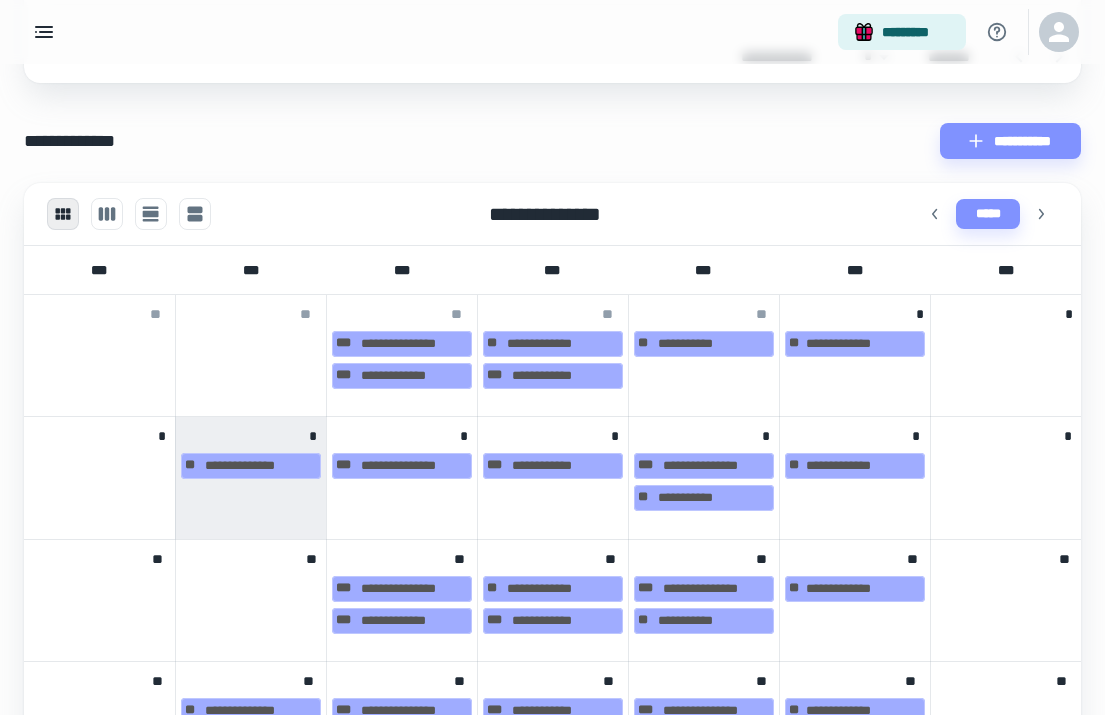 scroll, scrollTop: 688, scrollLeft: 0, axis: vertical 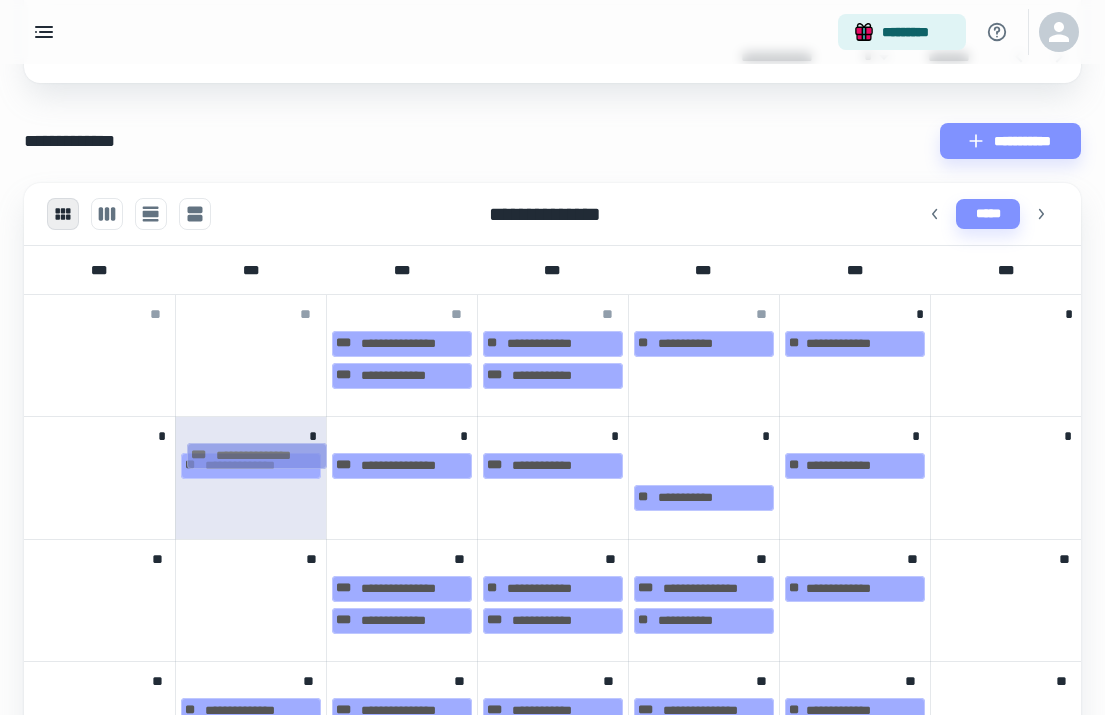 drag, startPoint x: 702, startPoint y: 461, endPoint x: 257, endPoint y: 451, distance: 445.11234 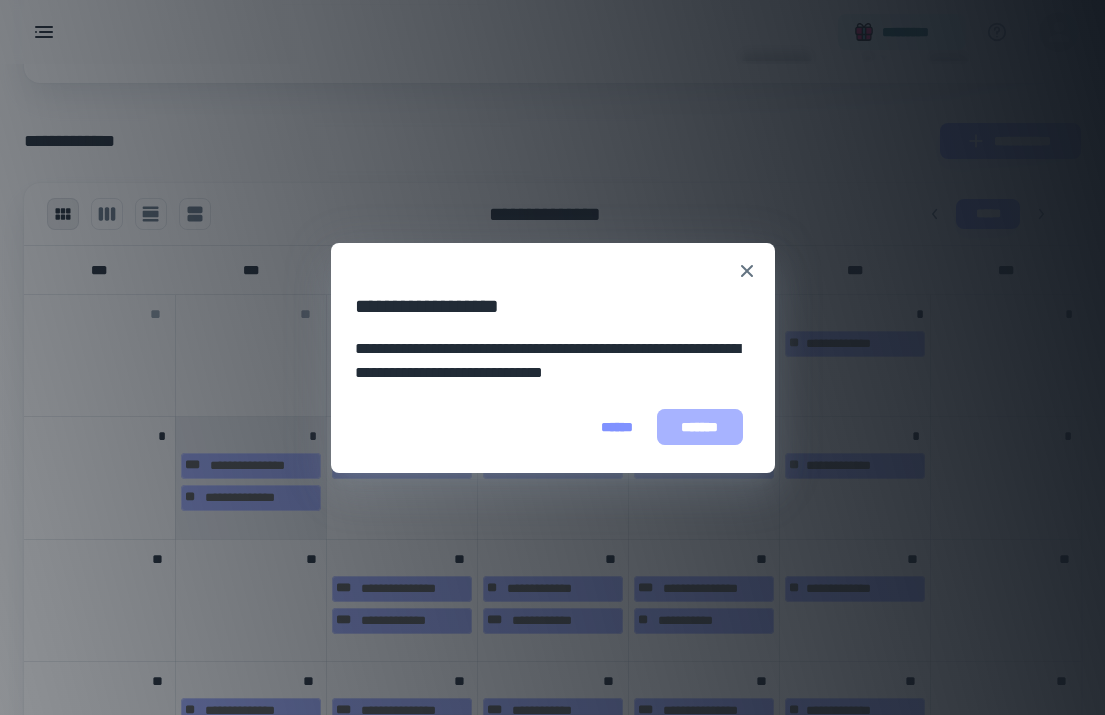 click on "*******" at bounding box center [700, 427] 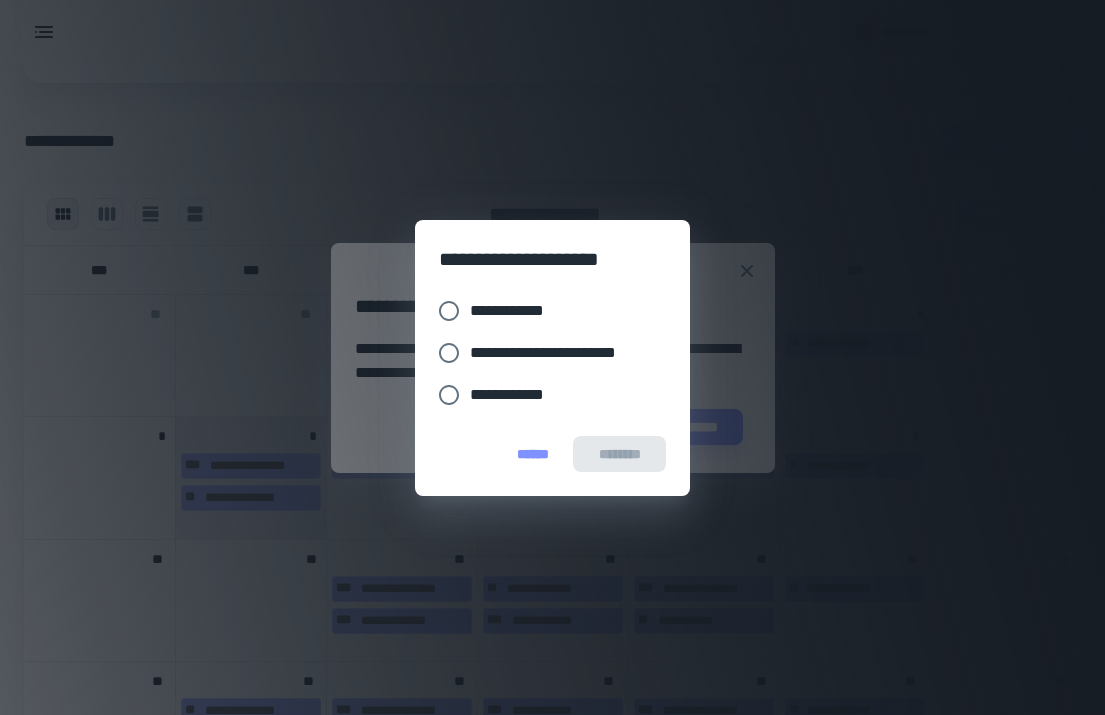 click on "**********" at bounding box center (560, 353) 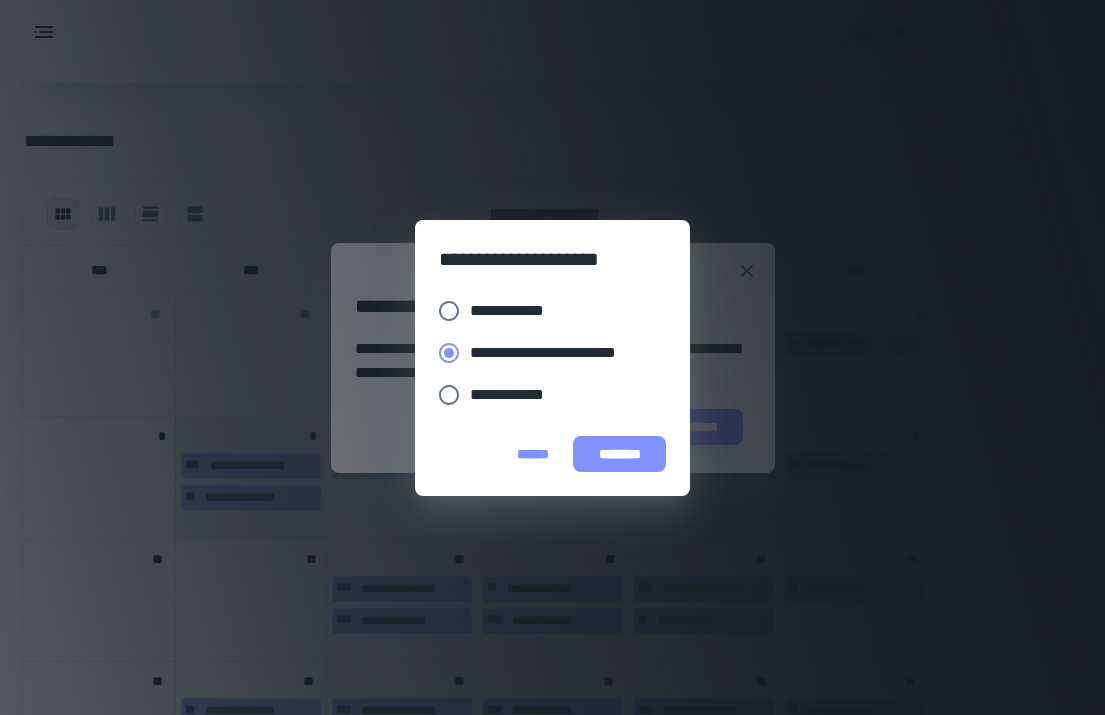 click on "********" at bounding box center (619, 454) 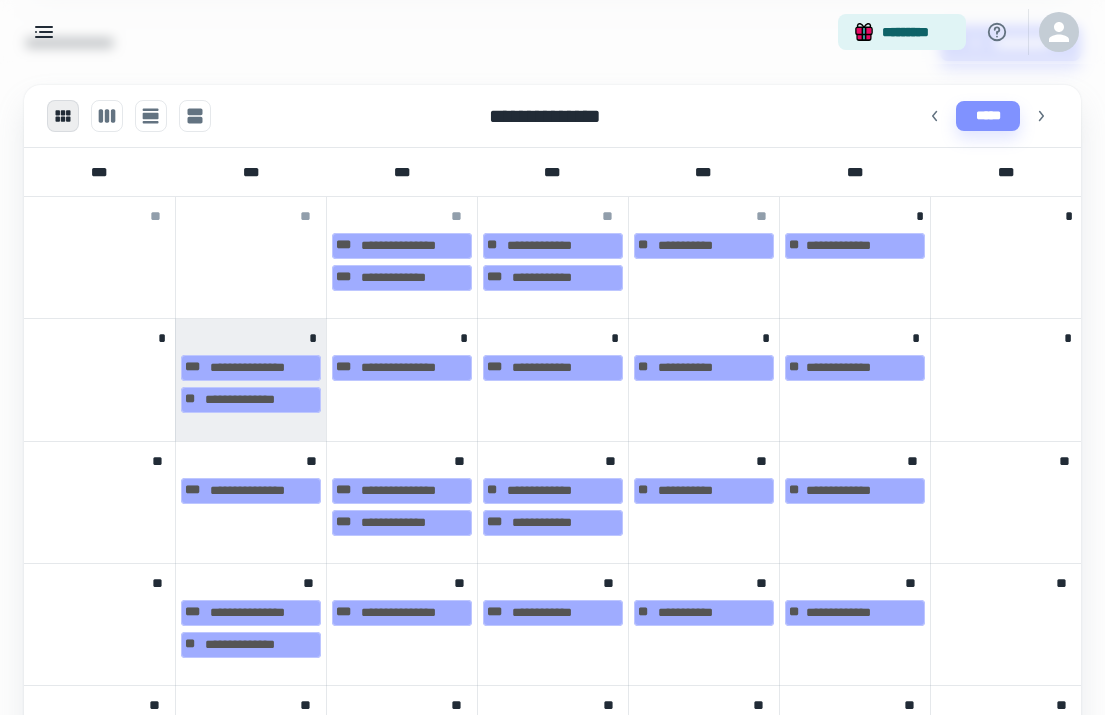 scroll, scrollTop: 859, scrollLeft: 0, axis: vertical 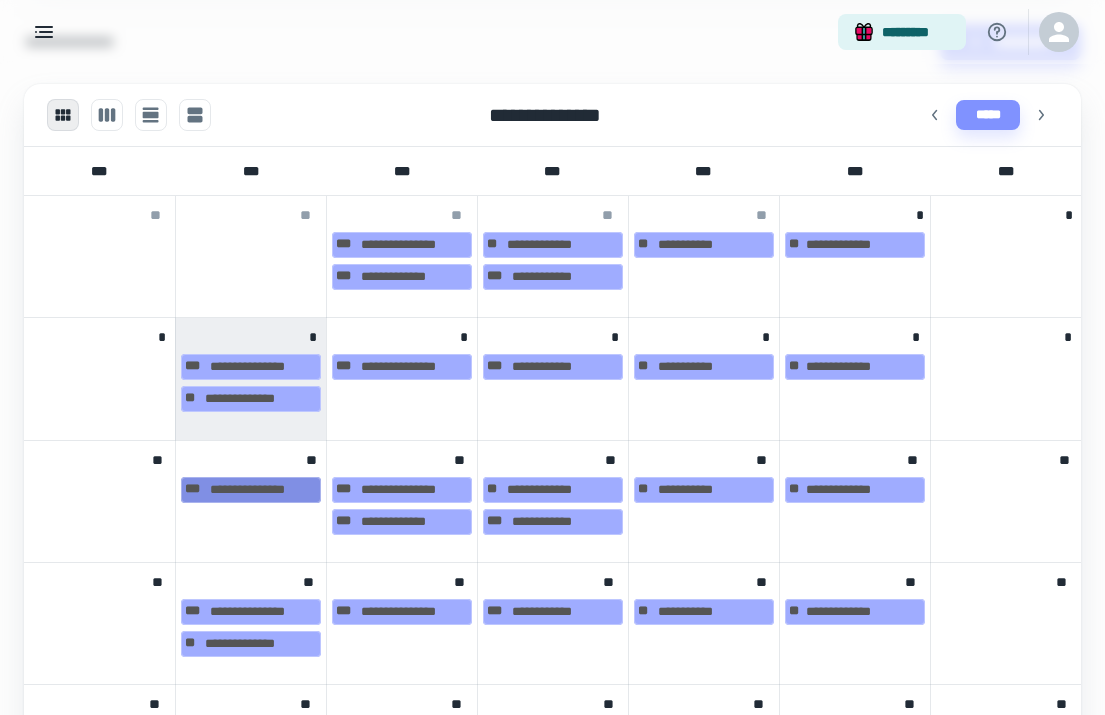 click on "**********" at bounding box center (251, 490) 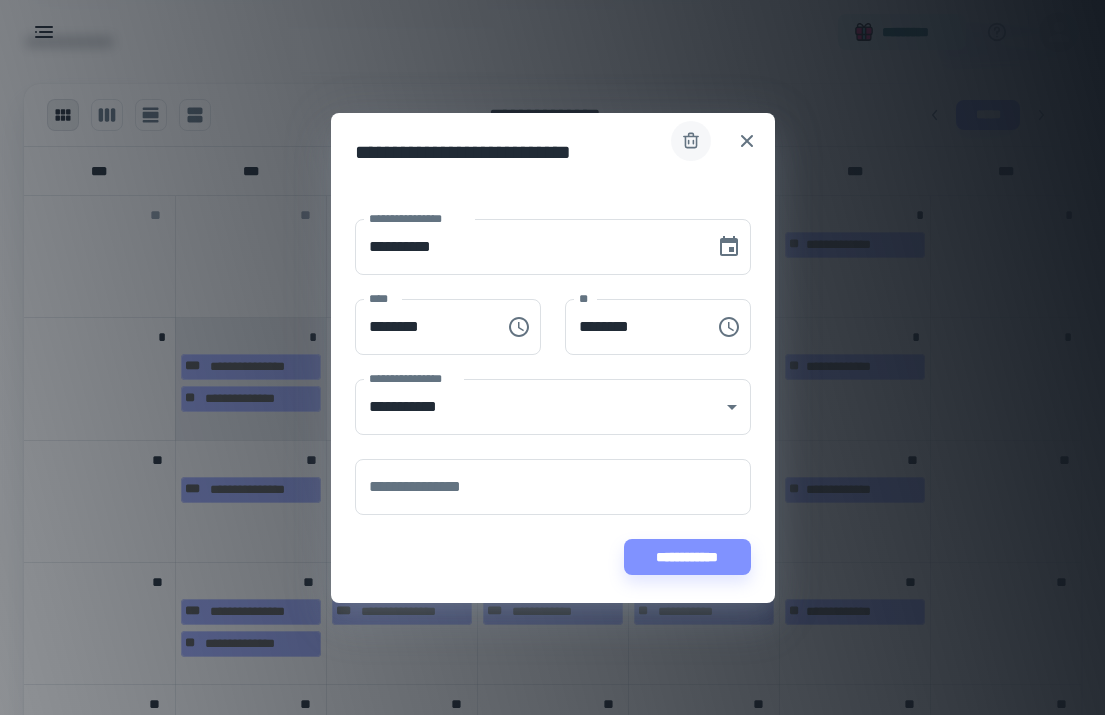 click 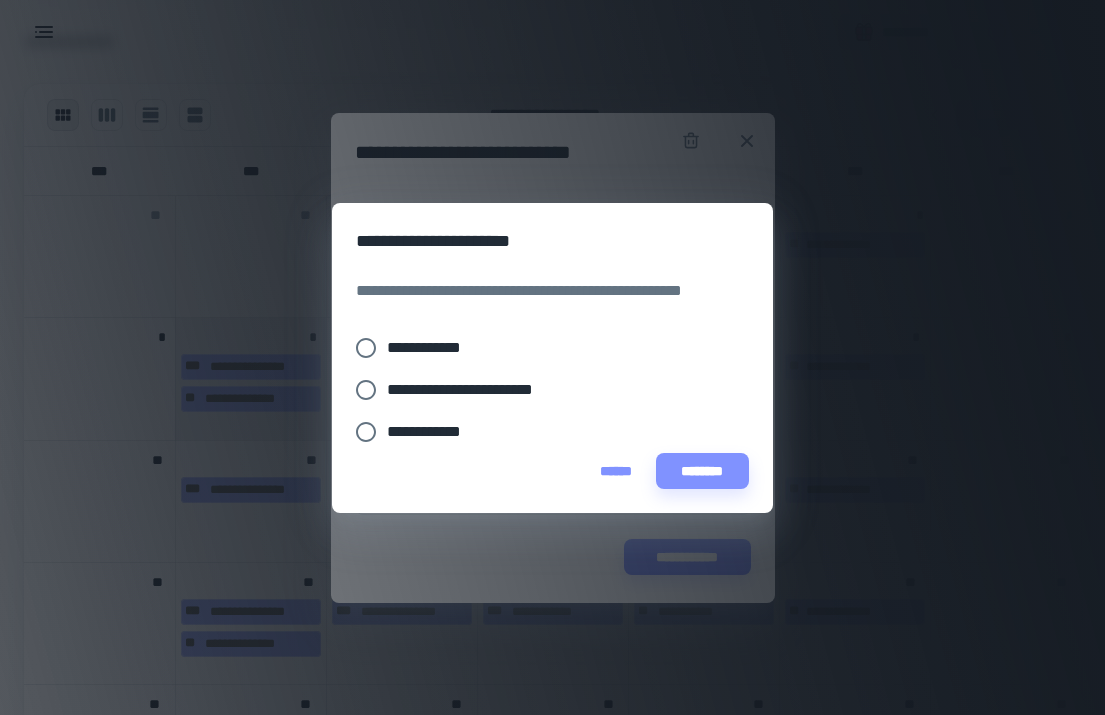 click on "**********" at bounding box center [538, 348] 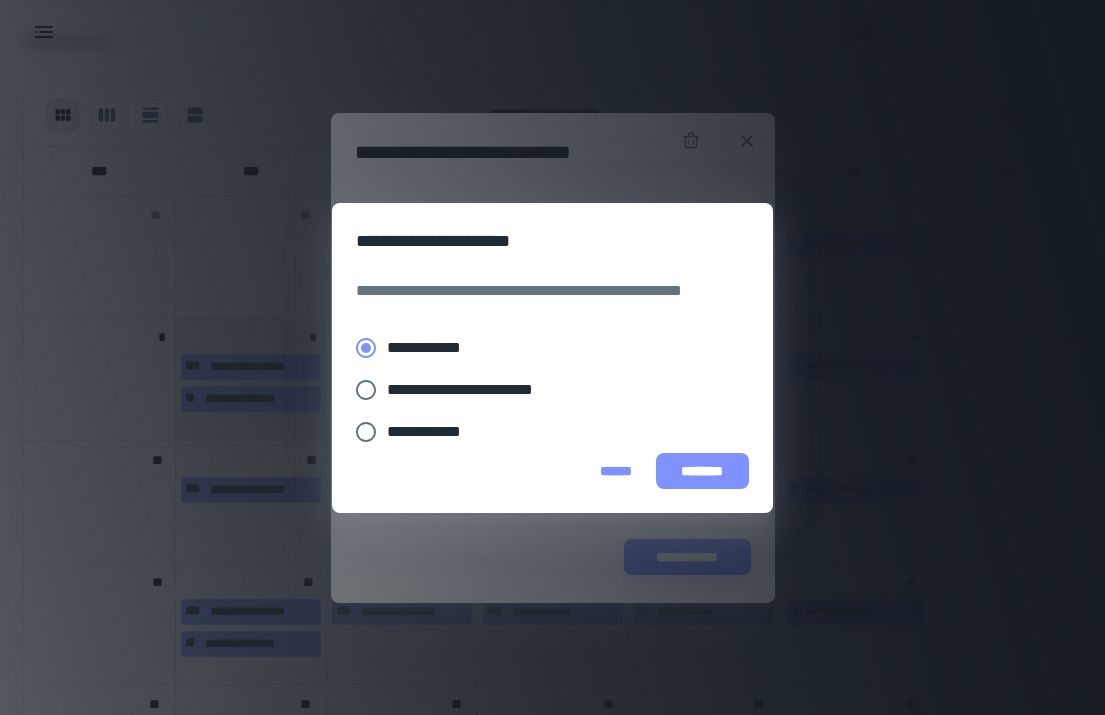 click on "********" at bounding box center [702, 471] 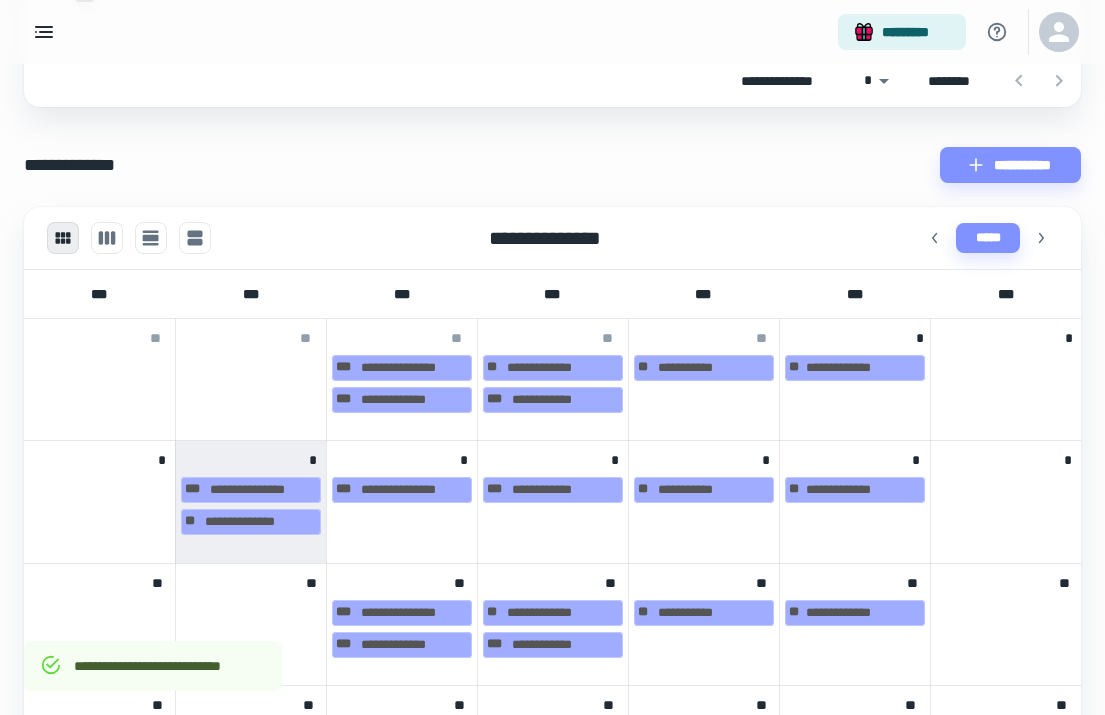 scroll, scrollTop: 736, scrollLeft: 0, axis: vertical 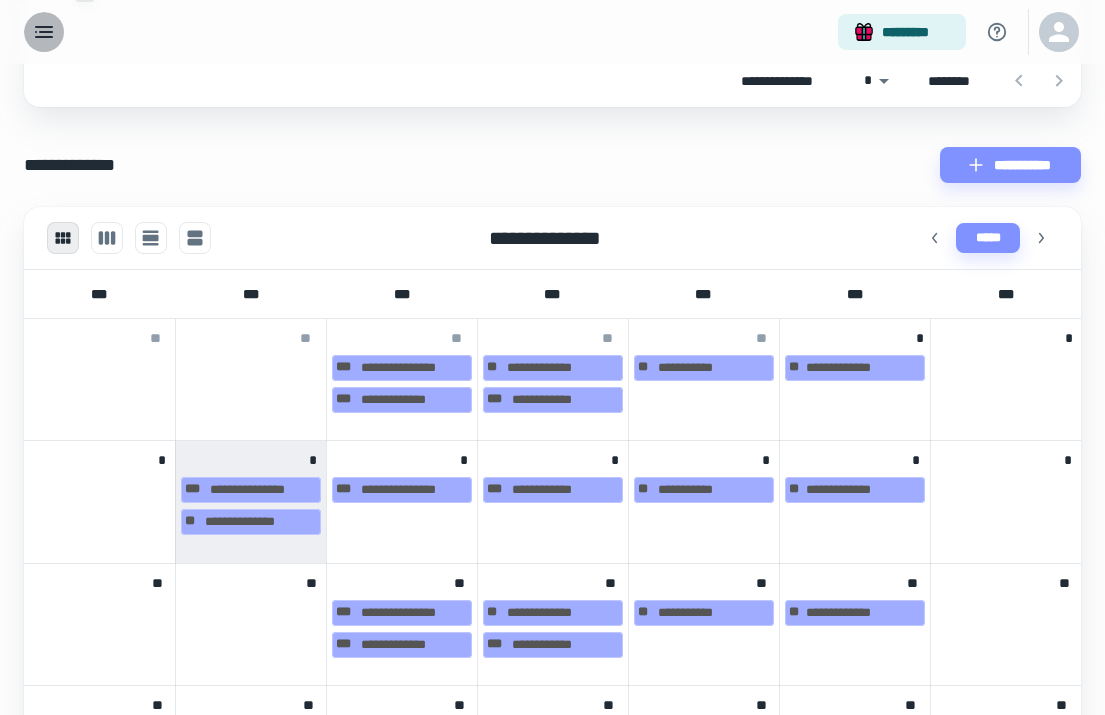 click at bounding box center (44, 32) 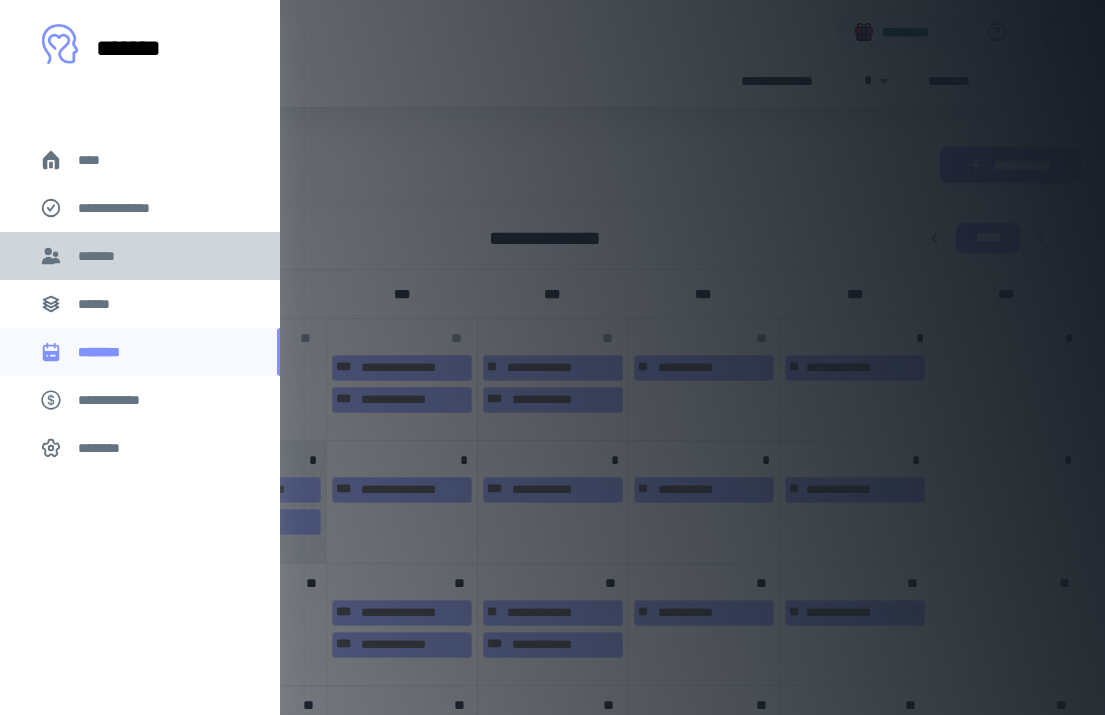 click on "*******" at bounding box center (101, 256) 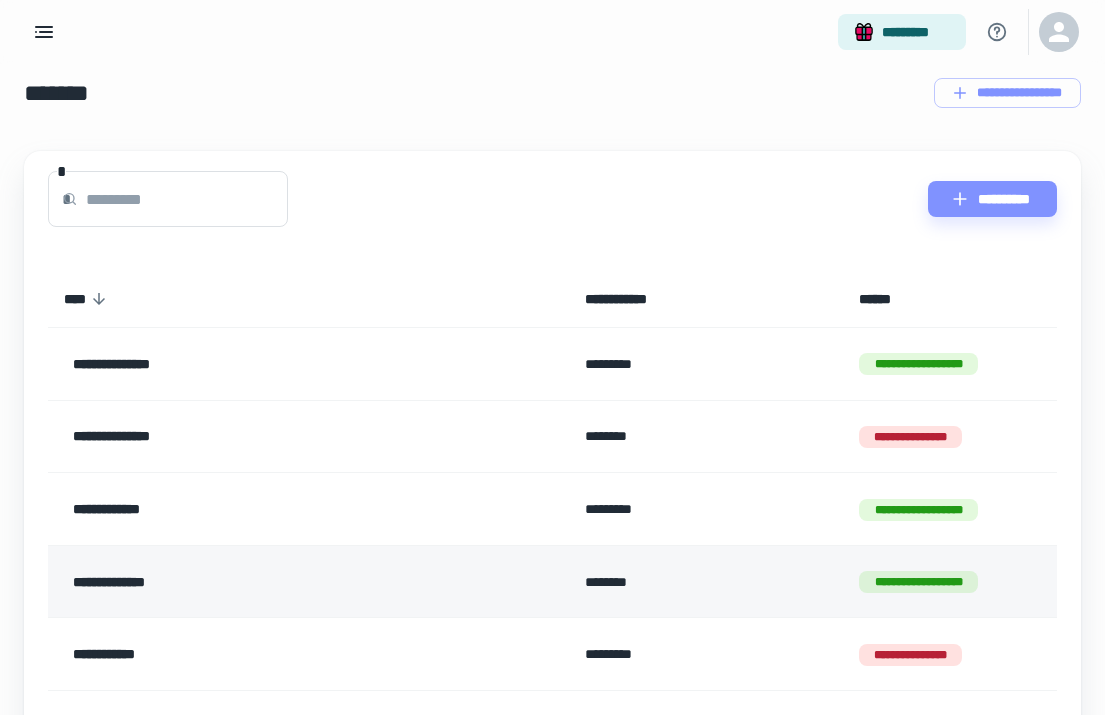 scroll, scrollTop: 18, scrollLeft: 0, axis: vertical 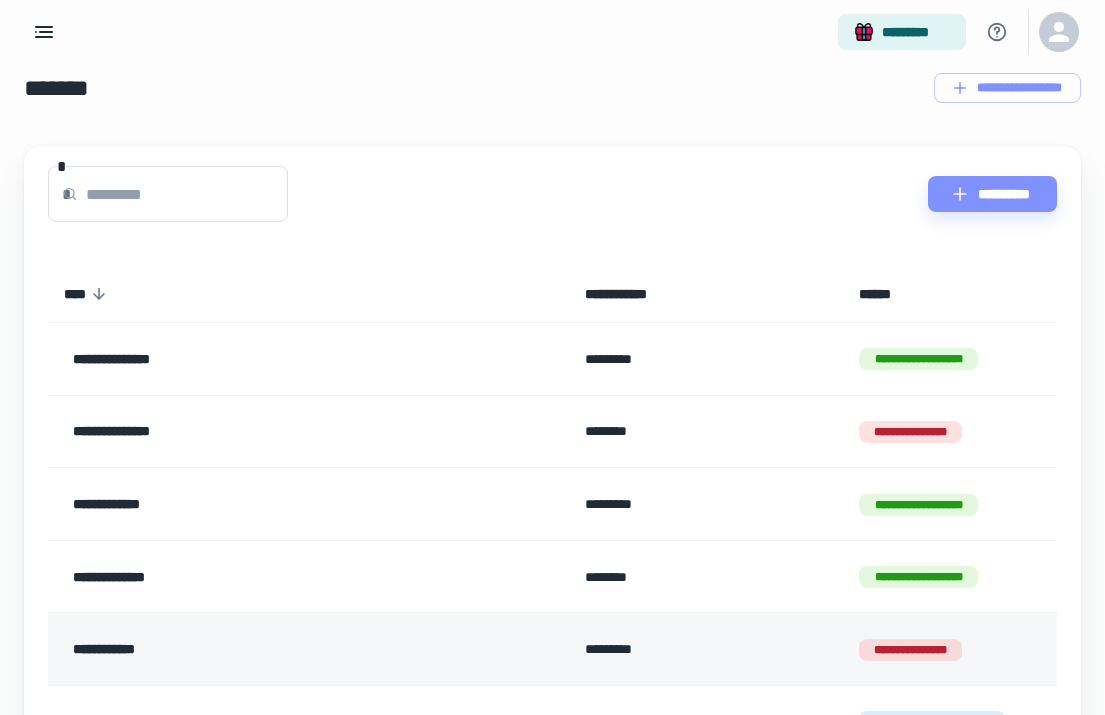 click on "**********" at bounding box center [264, 649] 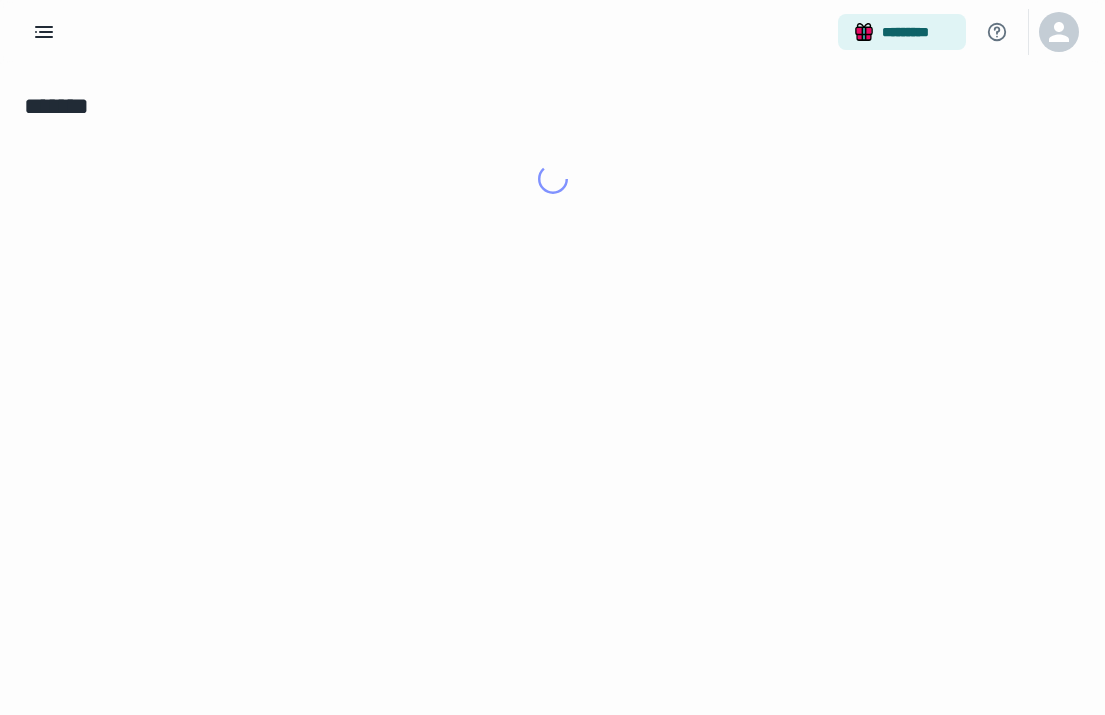 scroll, scrollTop: 0, scrollLeft: 0, axis: both 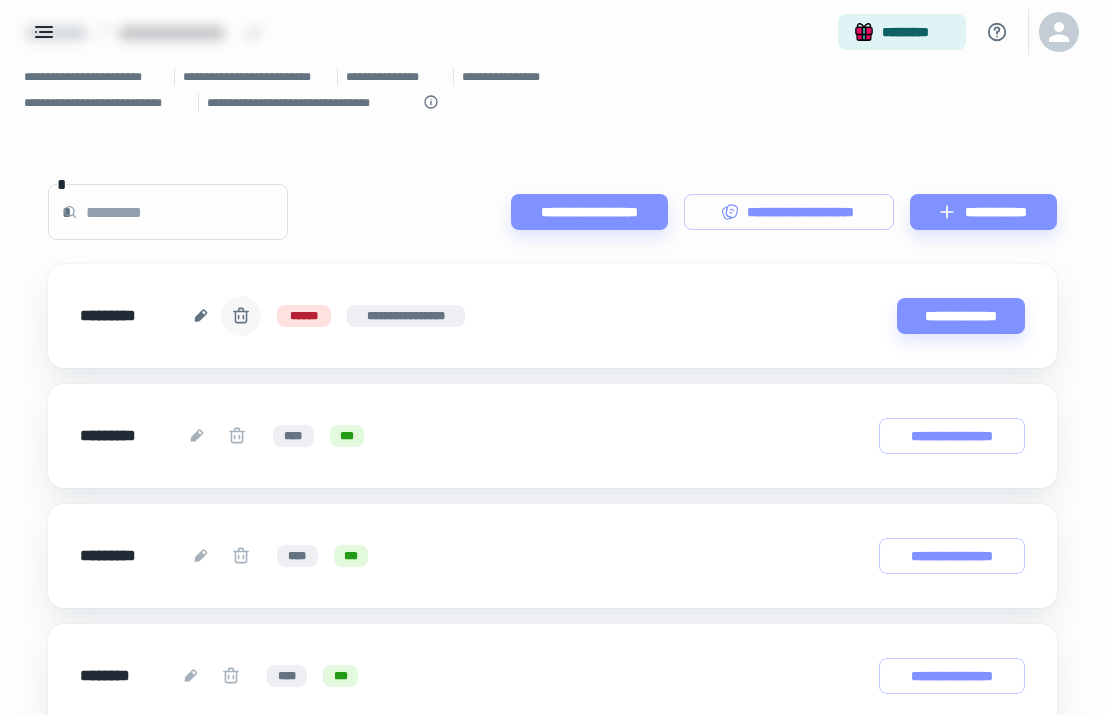 click 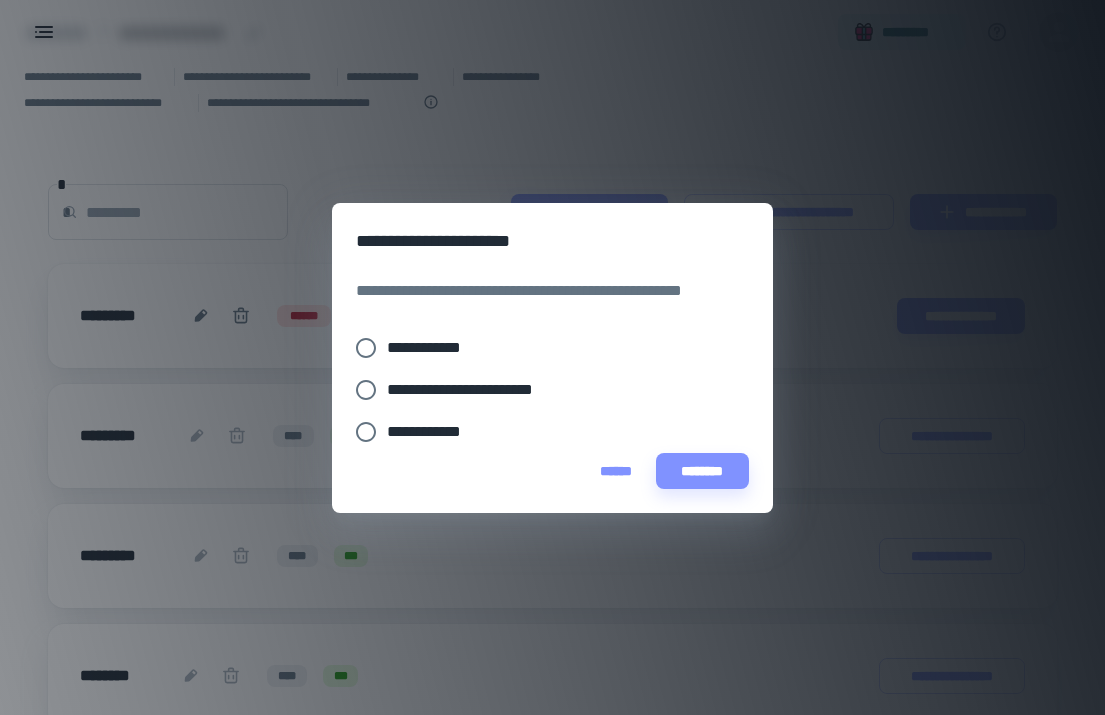 click on "**********" at bounding box center [432, 348] 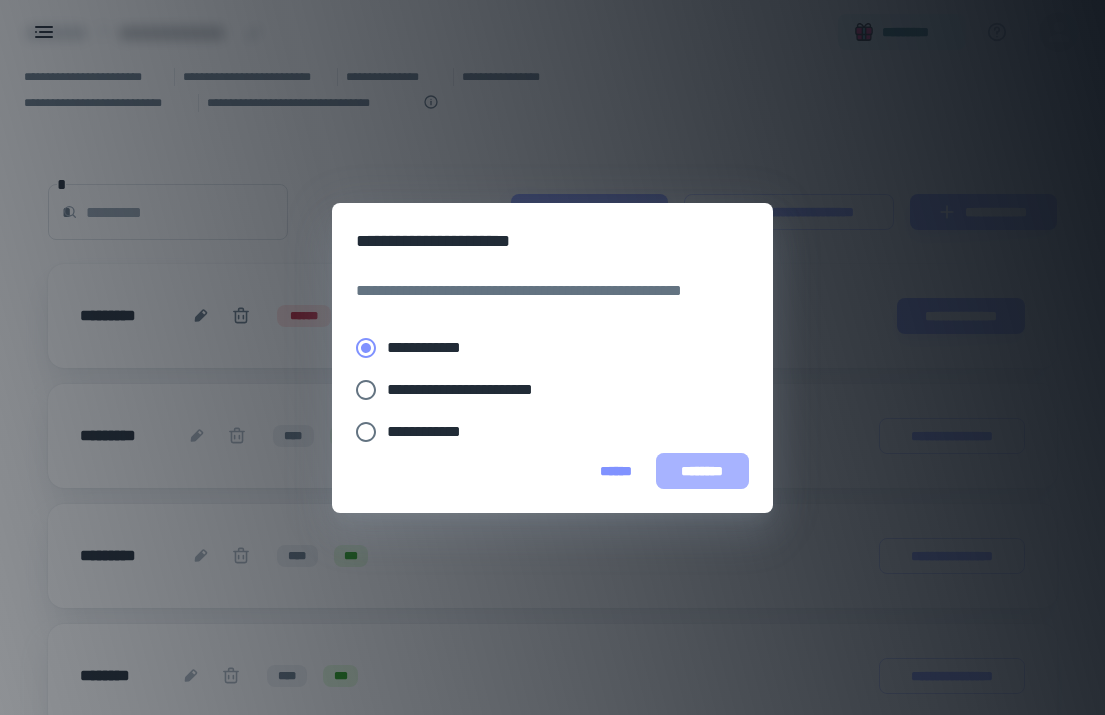 click on "********" at bounding box center [702, 471] 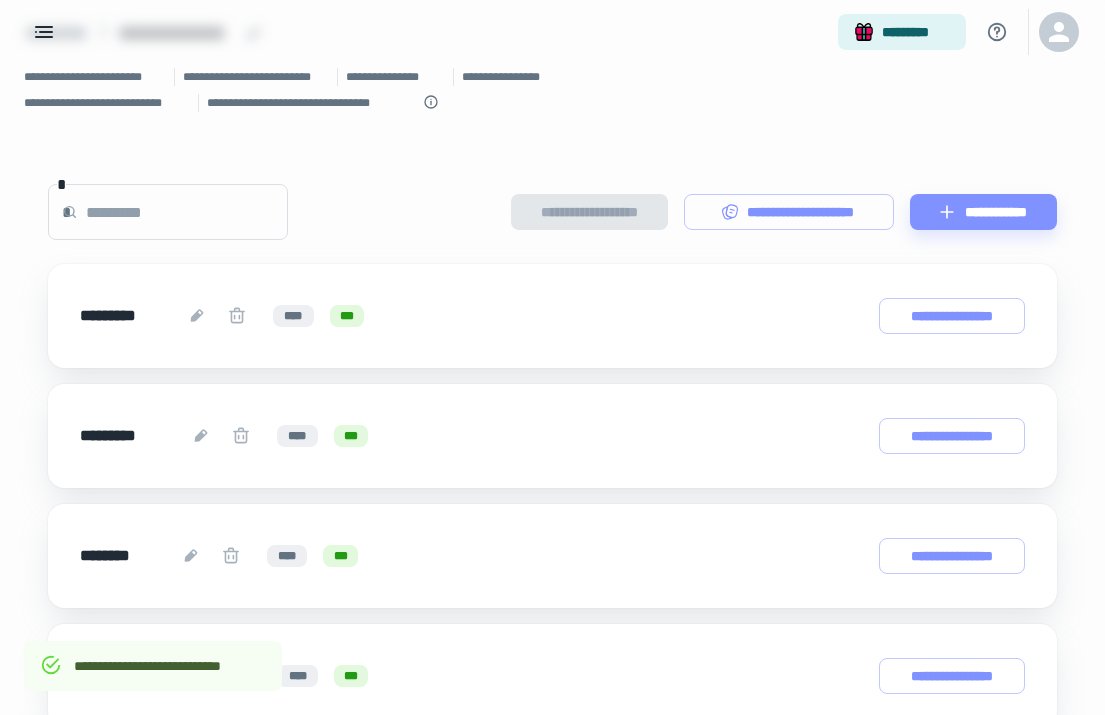 click on "*********" at bounding box center (552, 32) 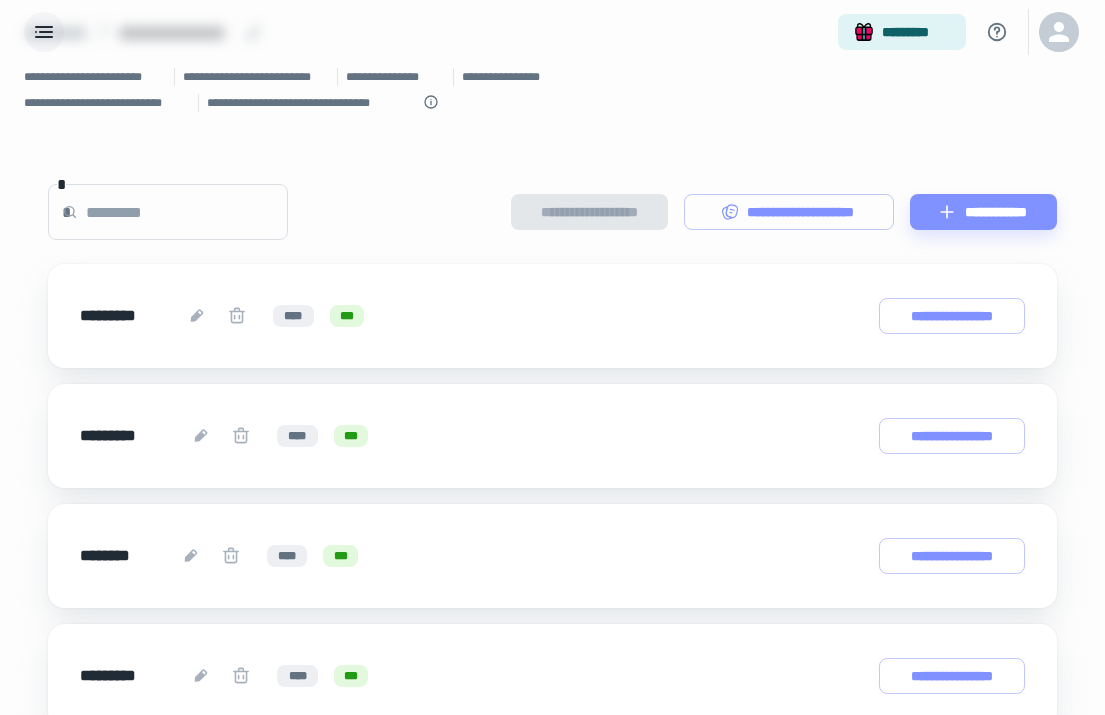 click 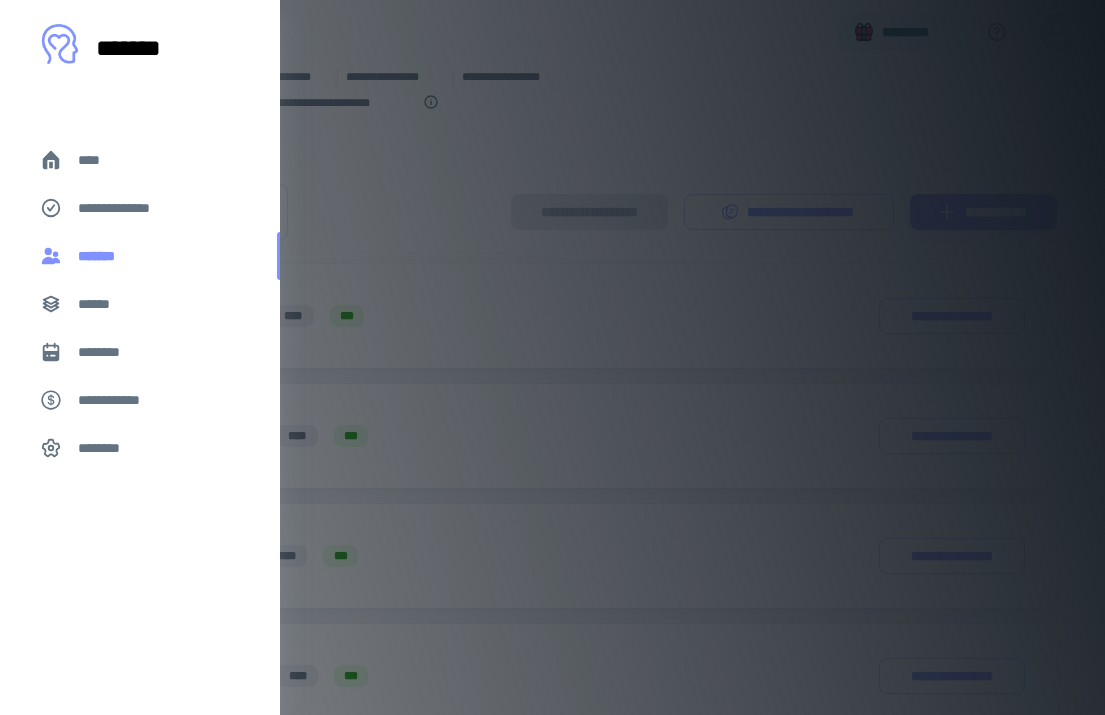 click on "*******" at bounding box center [101, 256] 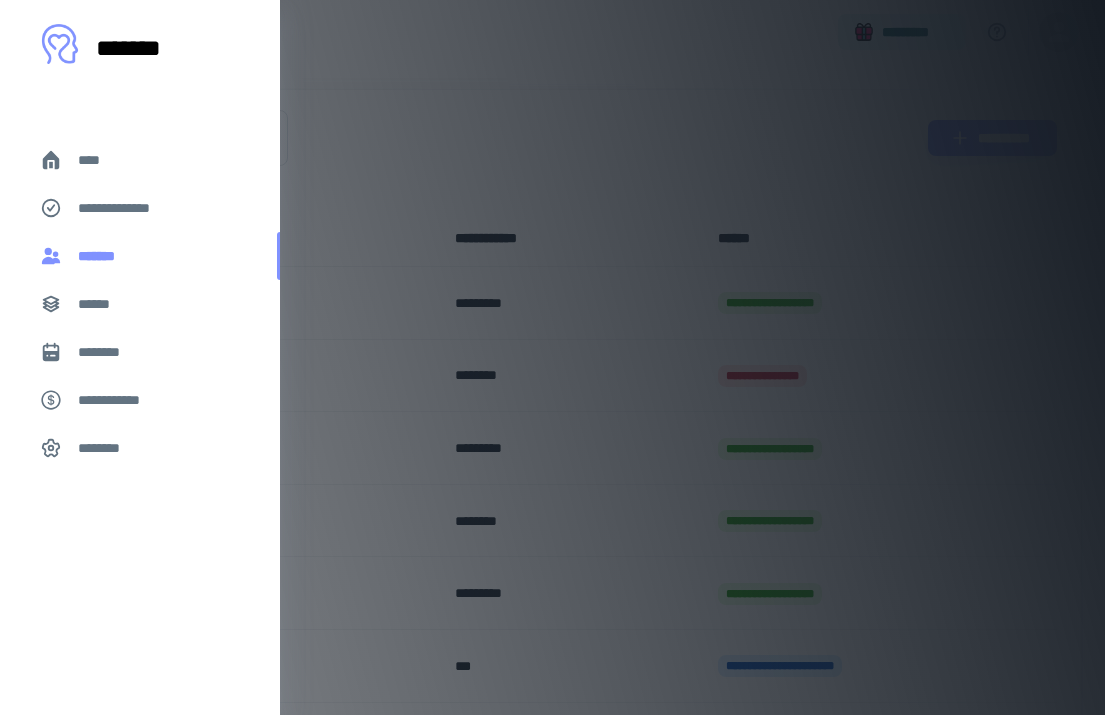 scroll, scrollTop: 0, scrollLeft: 0, axis: both 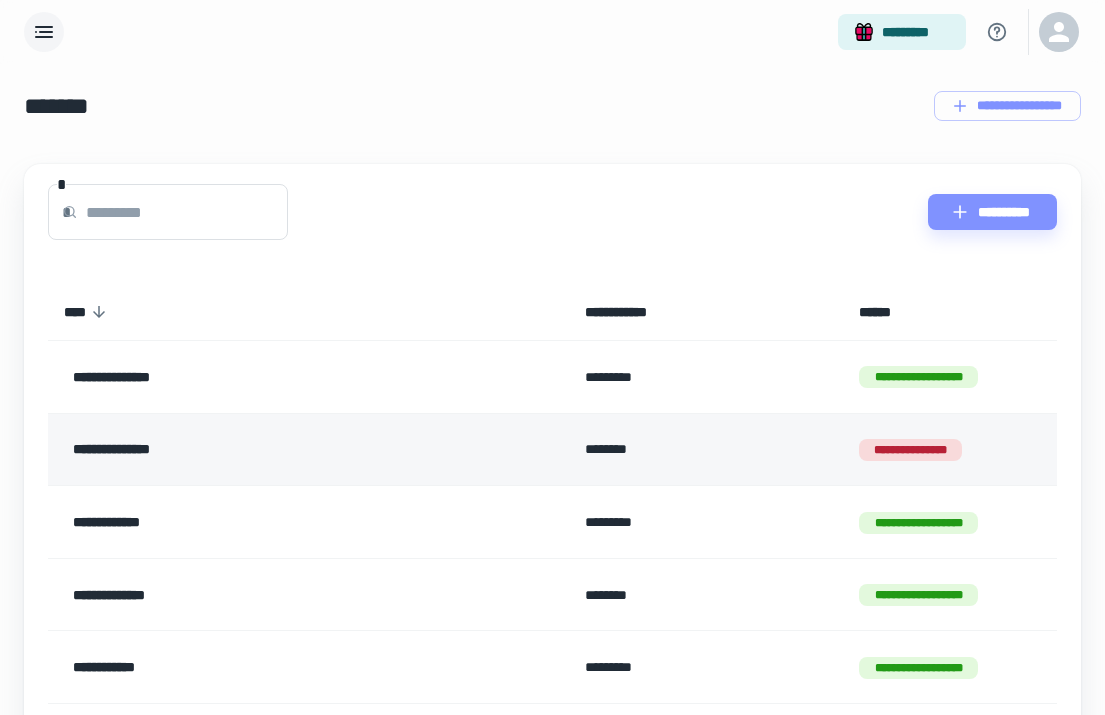 click on "**********" at bounding box center [264, 450] 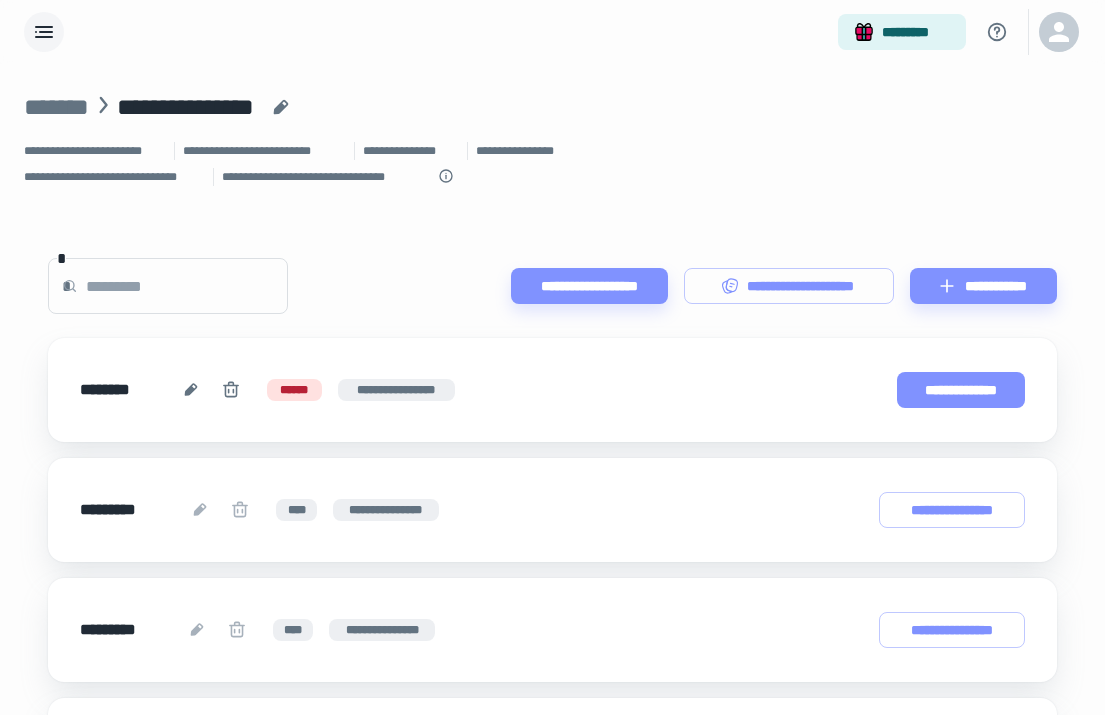 click on "**********" at bounding box center (961, 390) 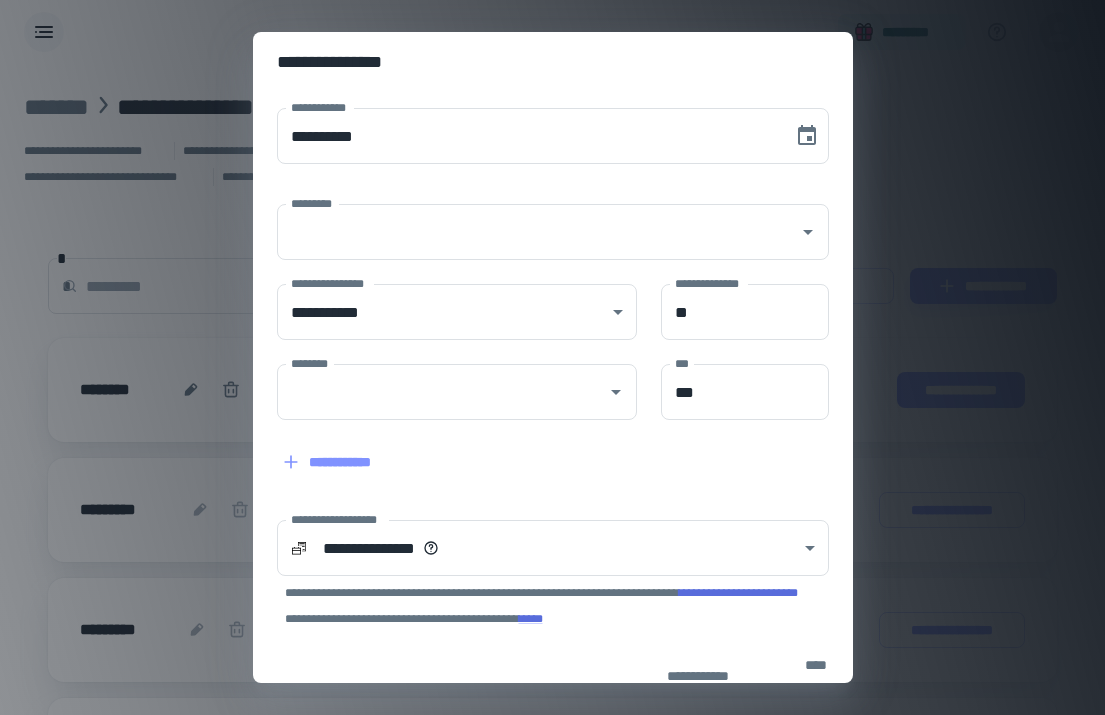 type on "**********" 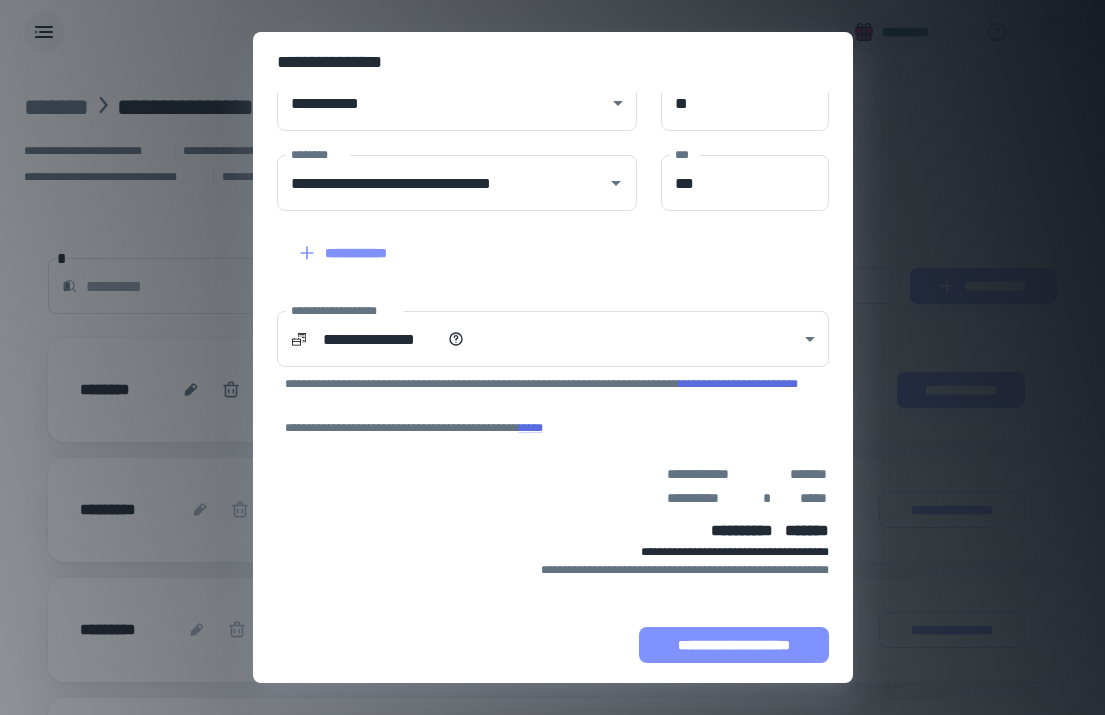 scroll, scrollTop: 209, scrollLeft: 0, axis: vertical 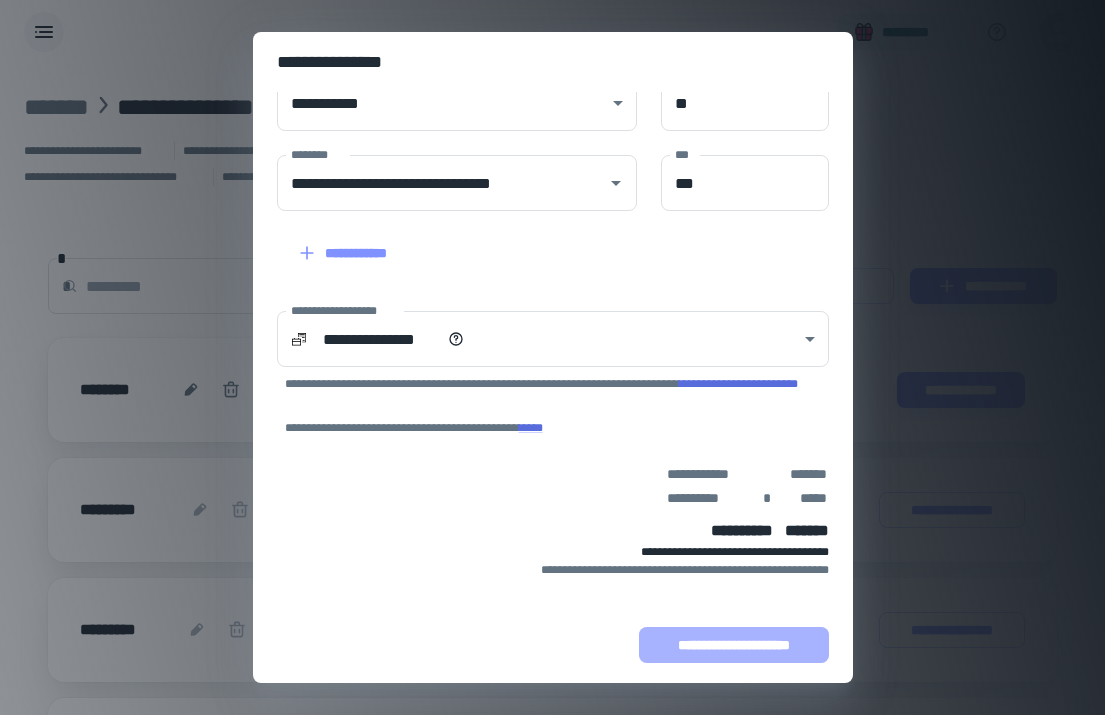 click on "**********" at bounding box center [734, 645] 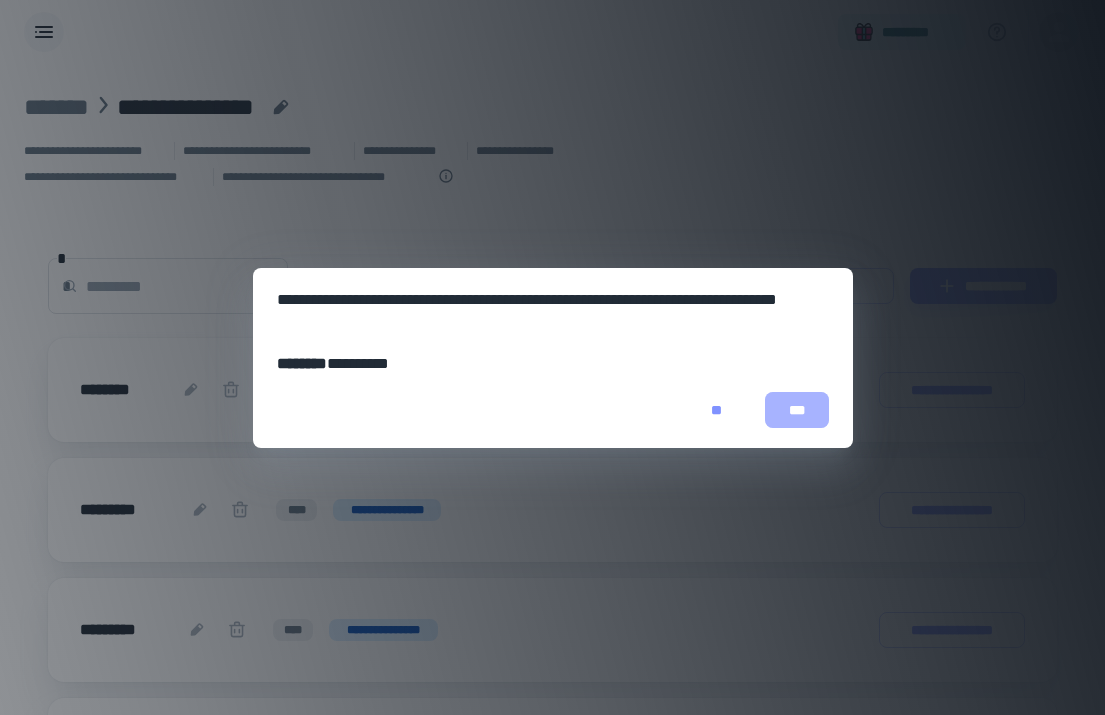 click on "***" at bounding box center (797, 410) 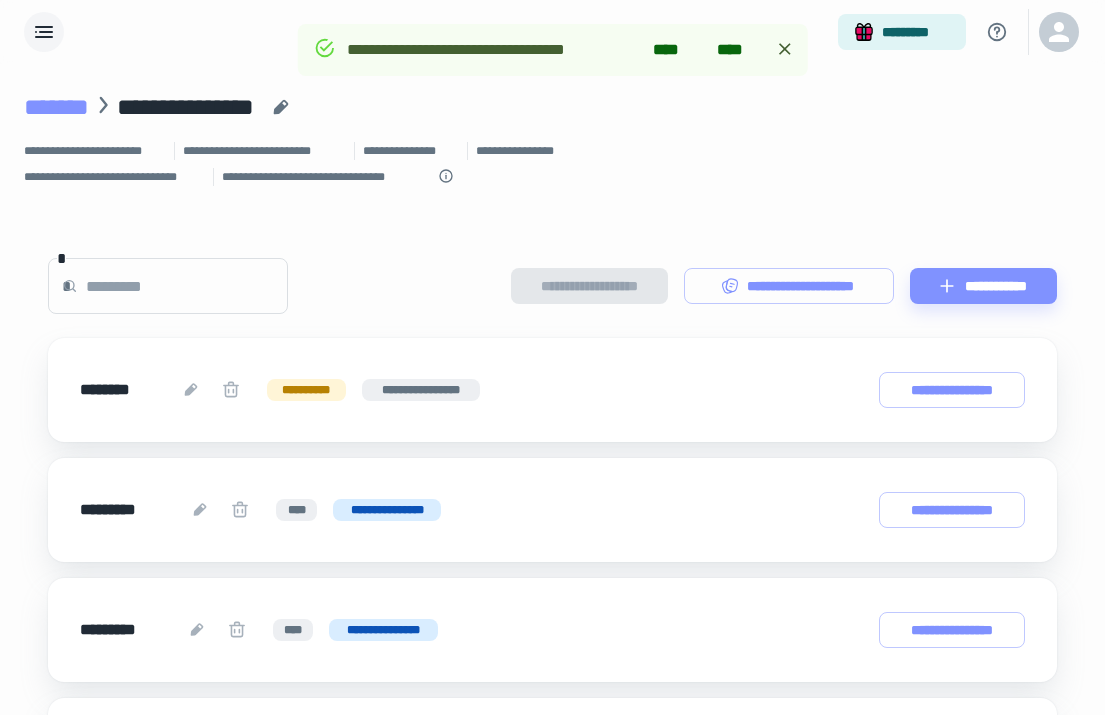 click on "*******" at bounding box center (56, 107) 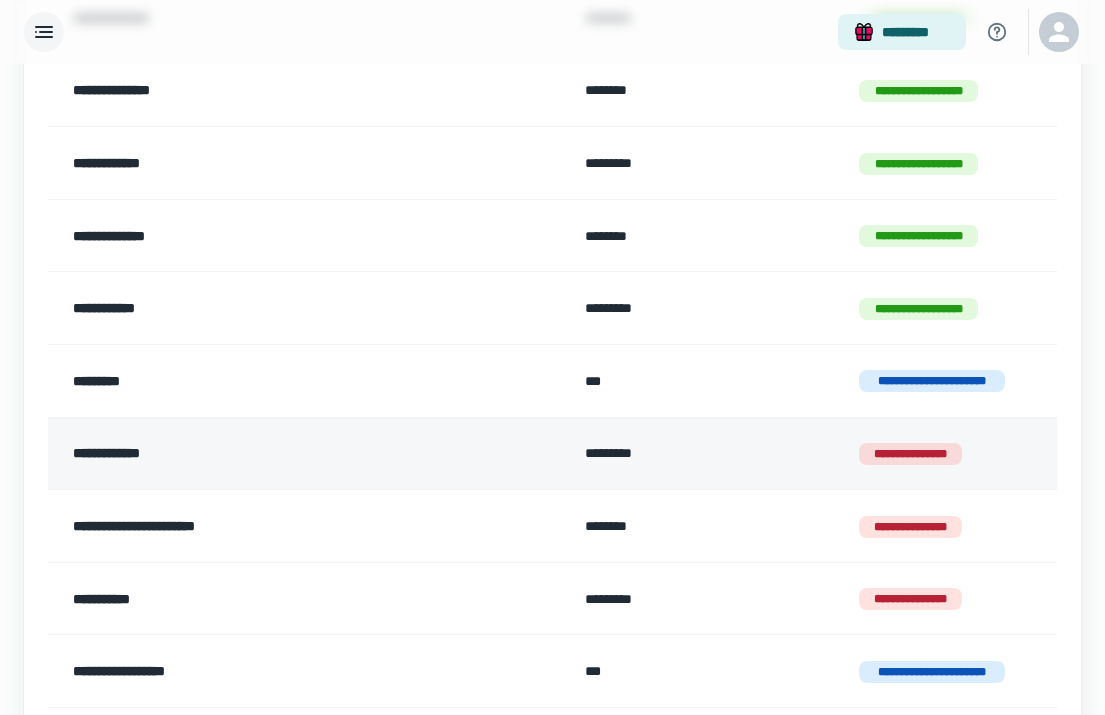 scroll, scrollTop: 360, scrollLeft: 0, axis: vertical 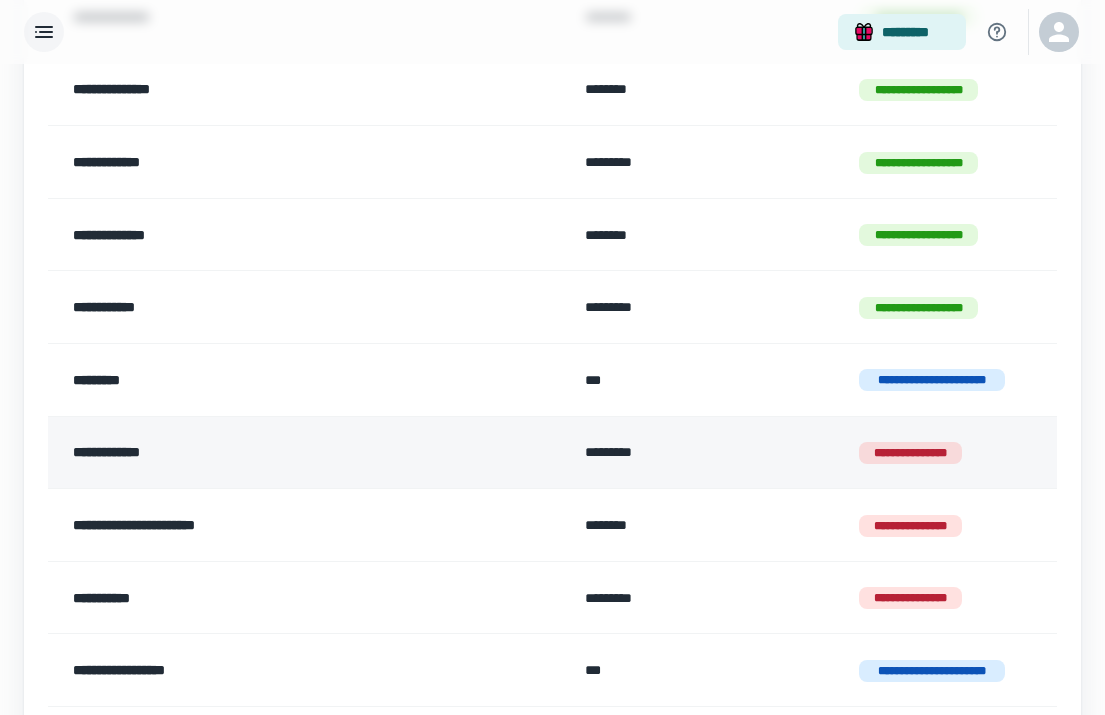 click on "**********" at bounding box center (264, 453) 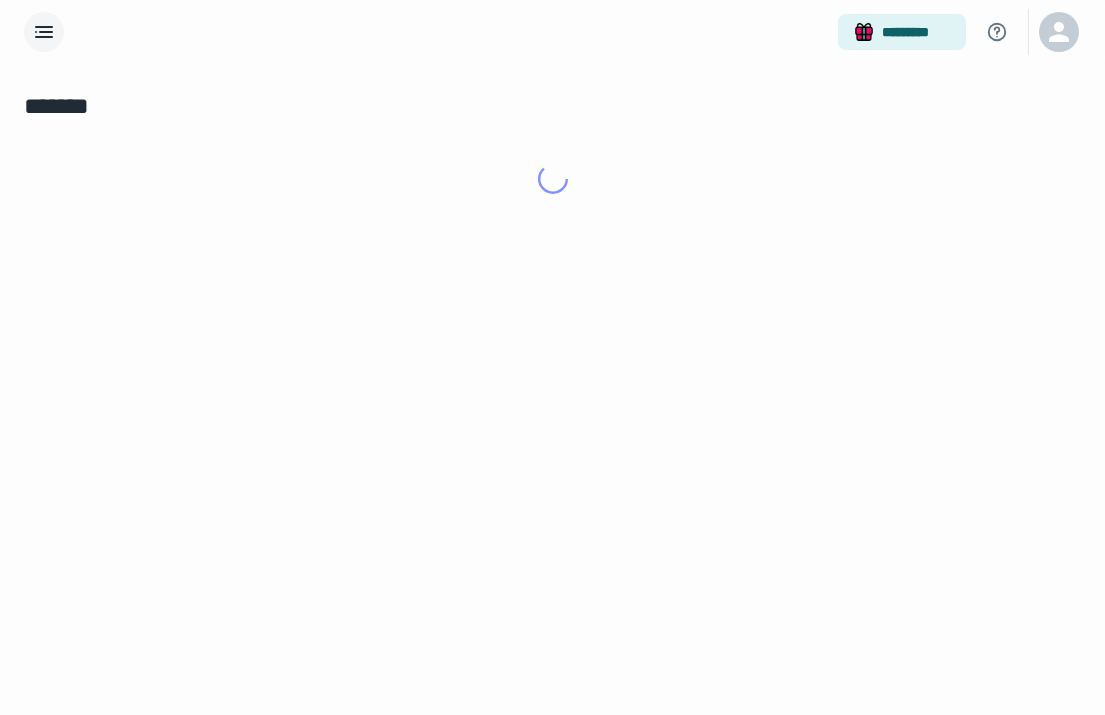 scroll, scrollTop: 0, scrollLeft: 0, axis: both 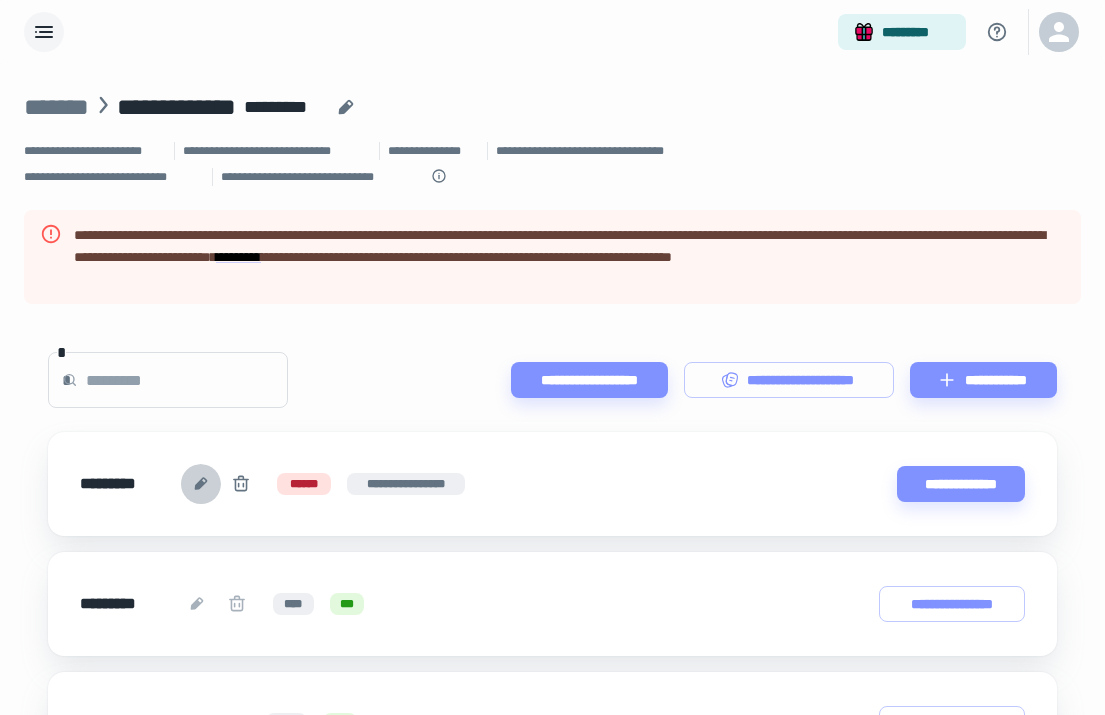 click 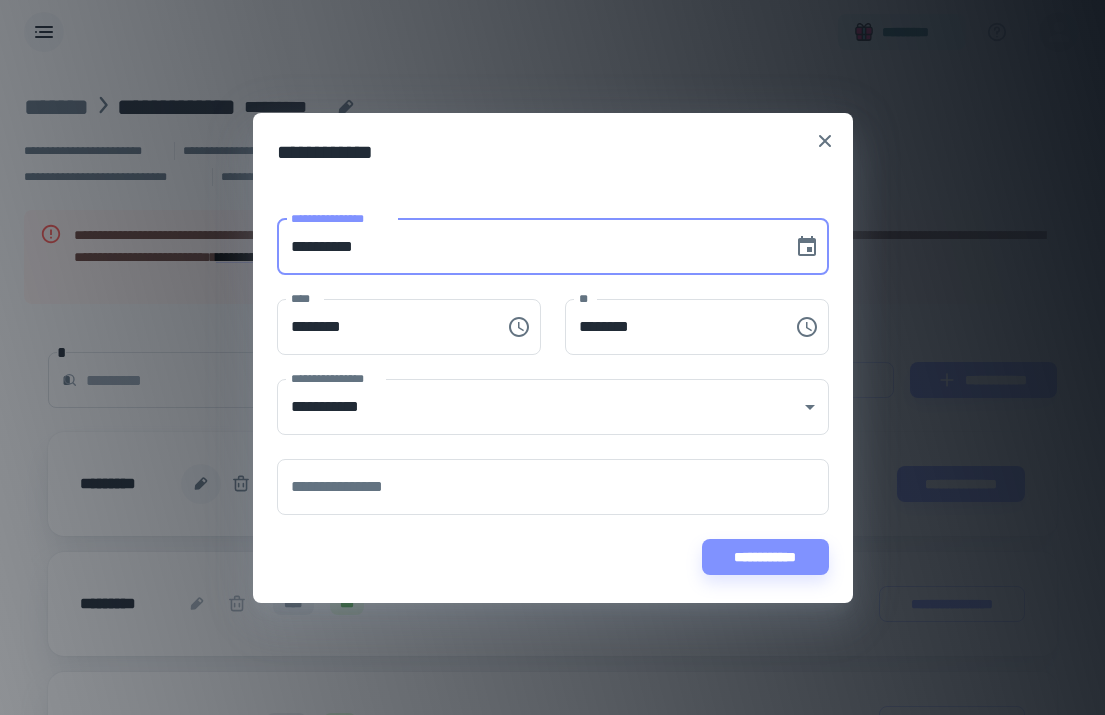 click on "**********" at bounding box center [528, 247] 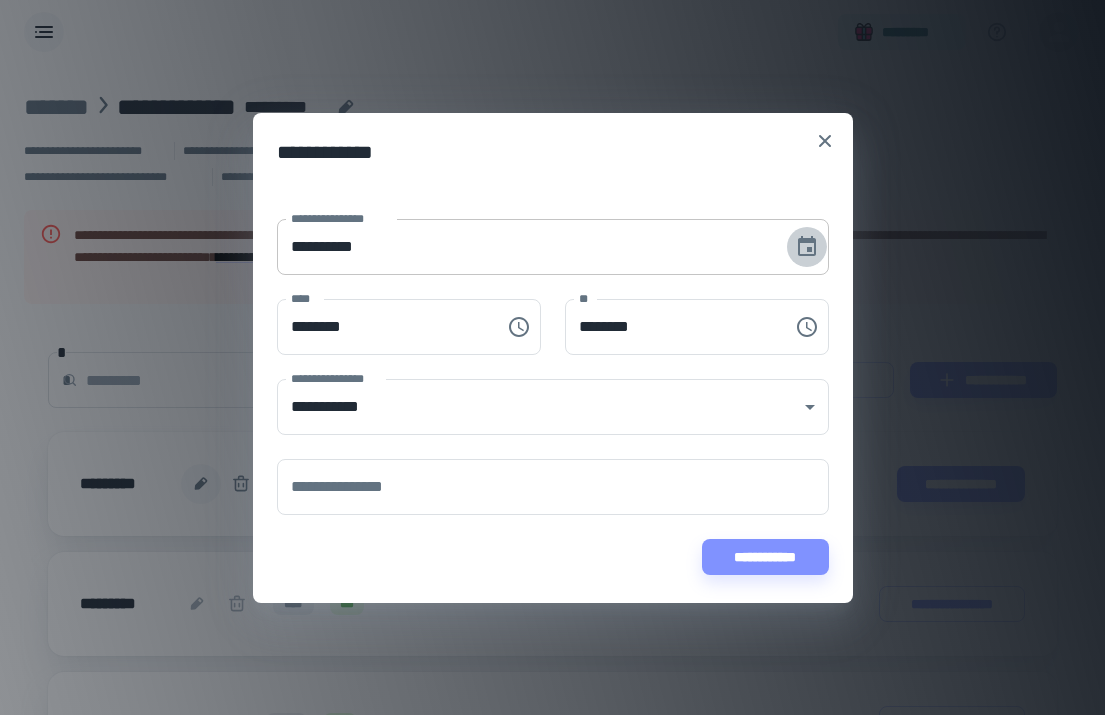click 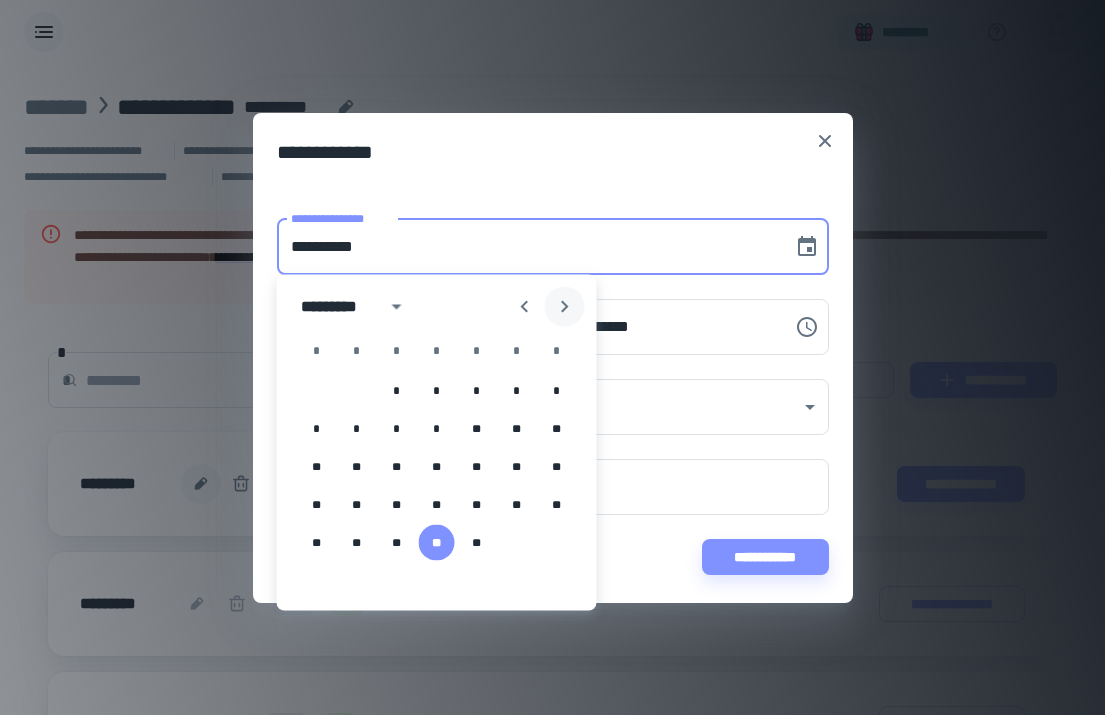 click 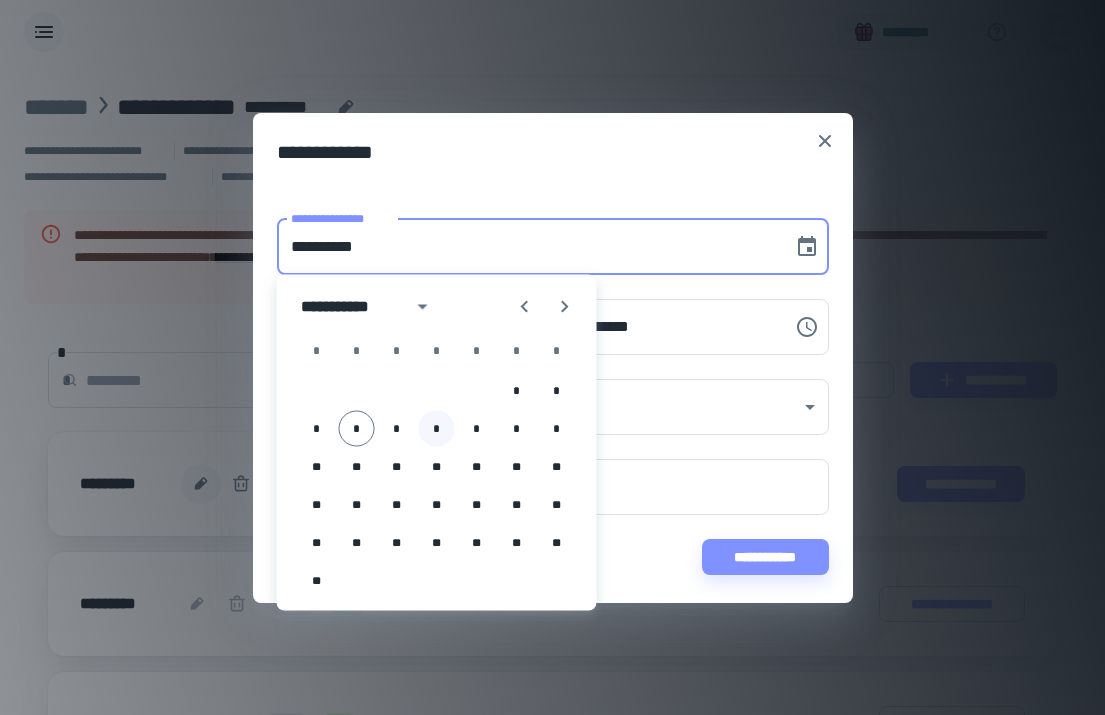 click on "*" at bounding box center [437, 429] 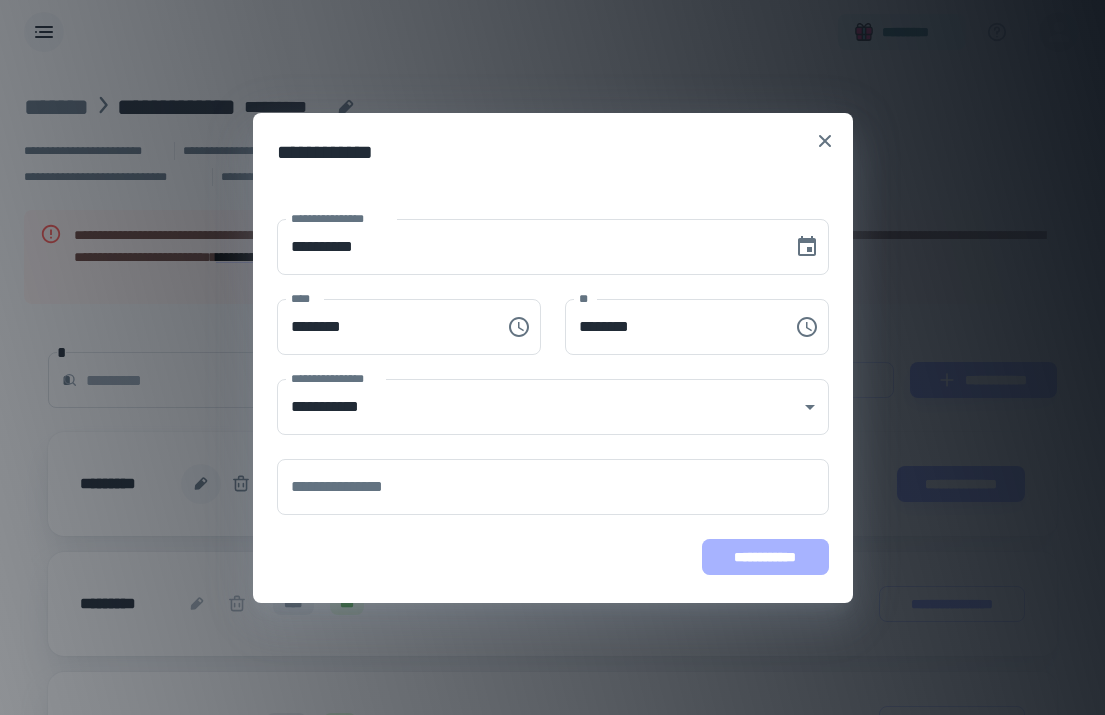 click on "**********" at bounding box center [765, 557] 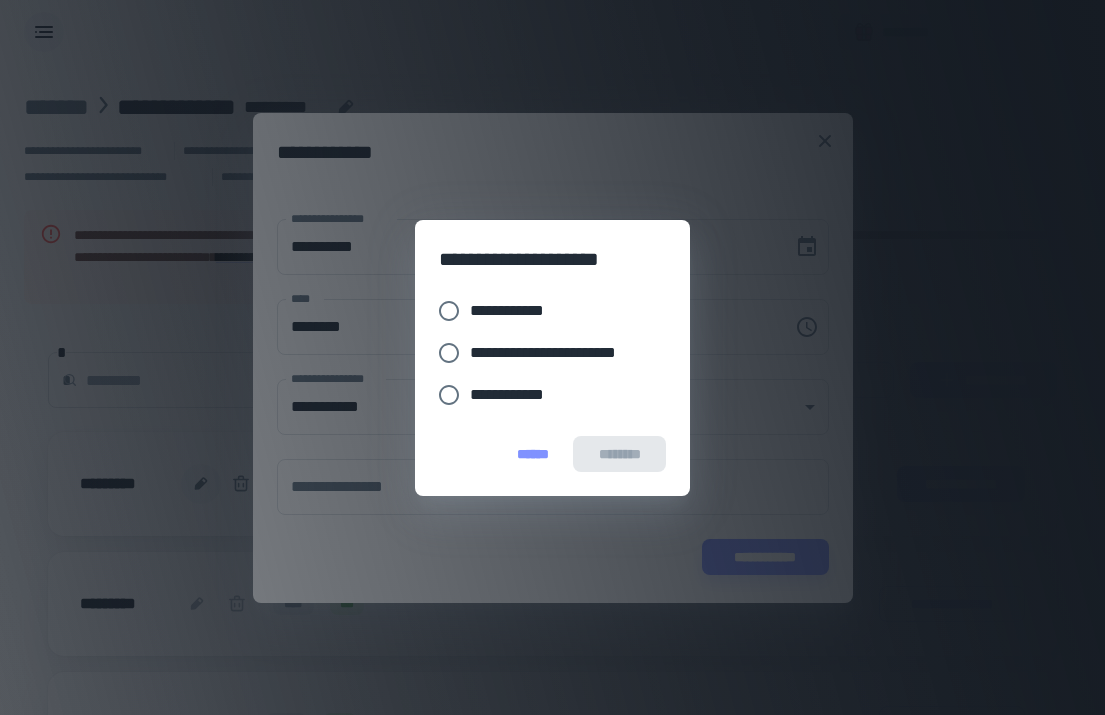 click on "**********" at bounding box center (515, 311) 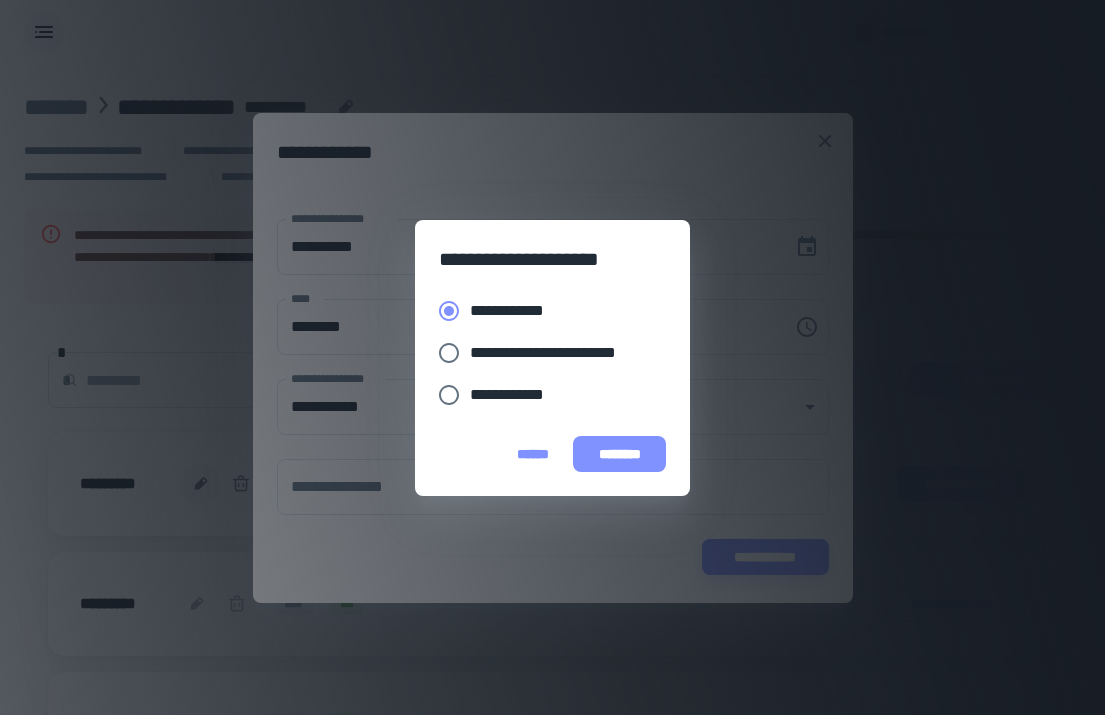 click on "********" at bounding box center [619, 454] 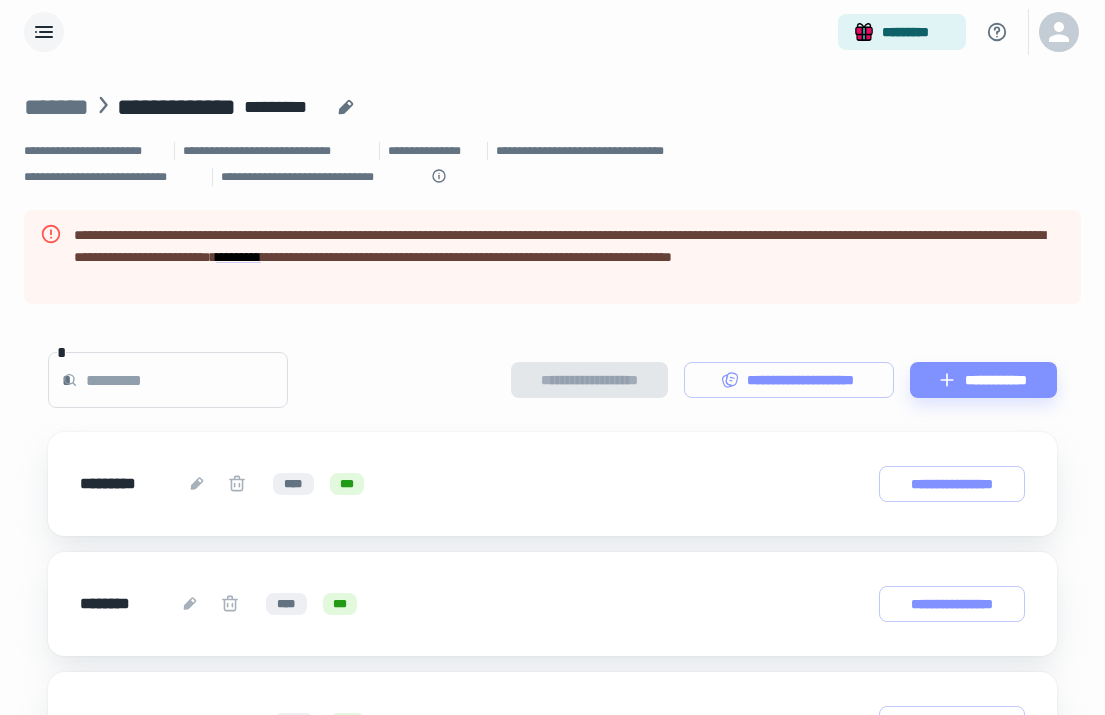 click on "*********" at bounding box center [552, 32] 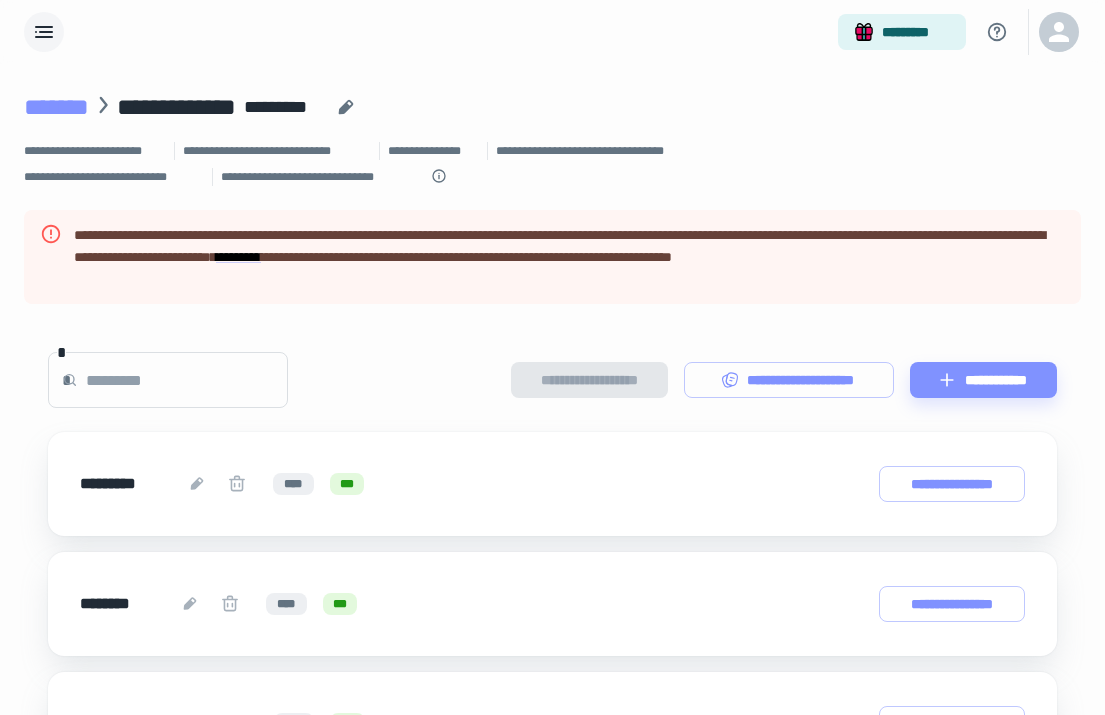 click on "*******" at bounding box center (56, 107) 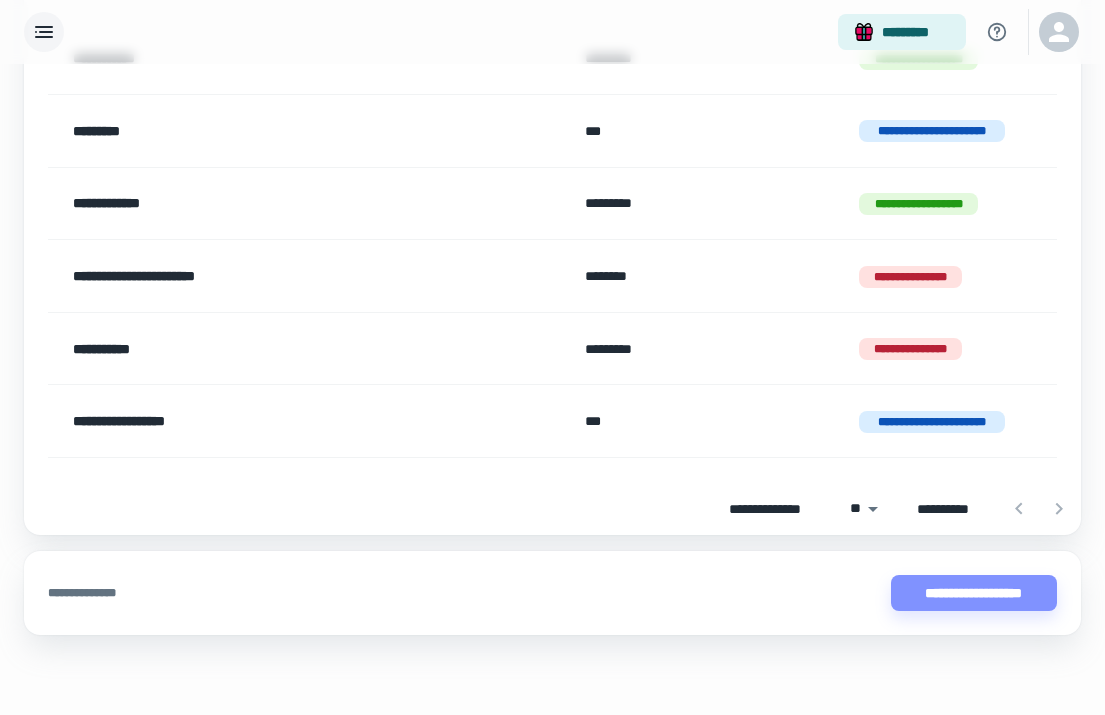 scroll, scrollTop: 609, scrollLeft: 0, axis: vertical 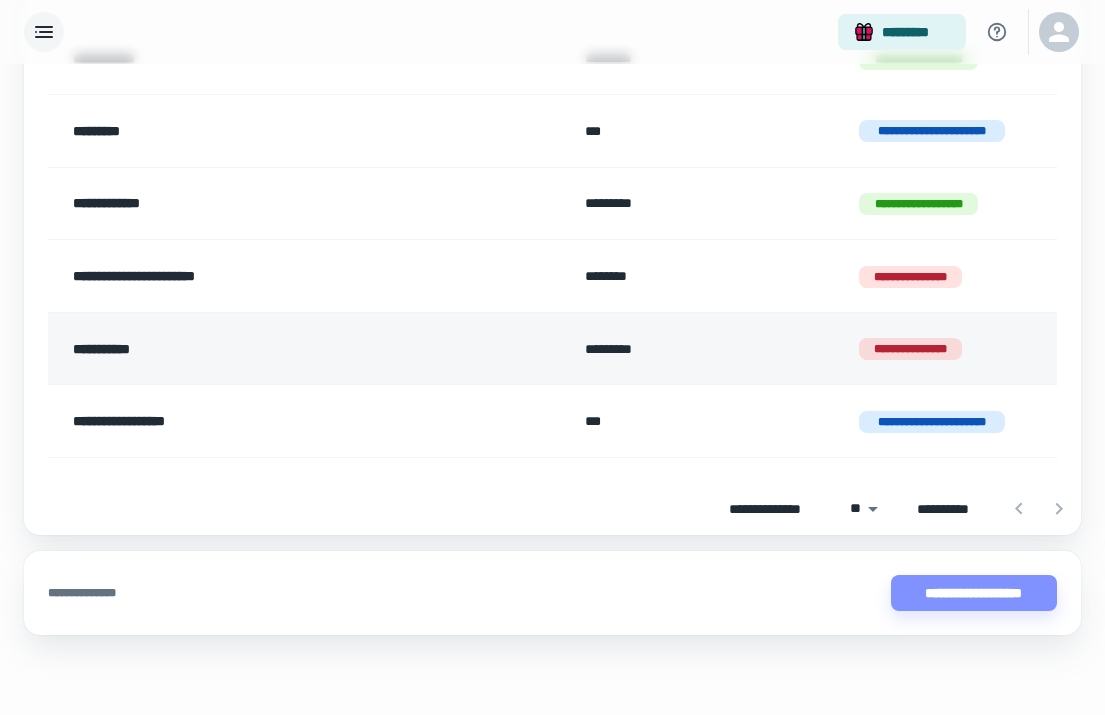 click on "**********" at bounding box center (264, 349) 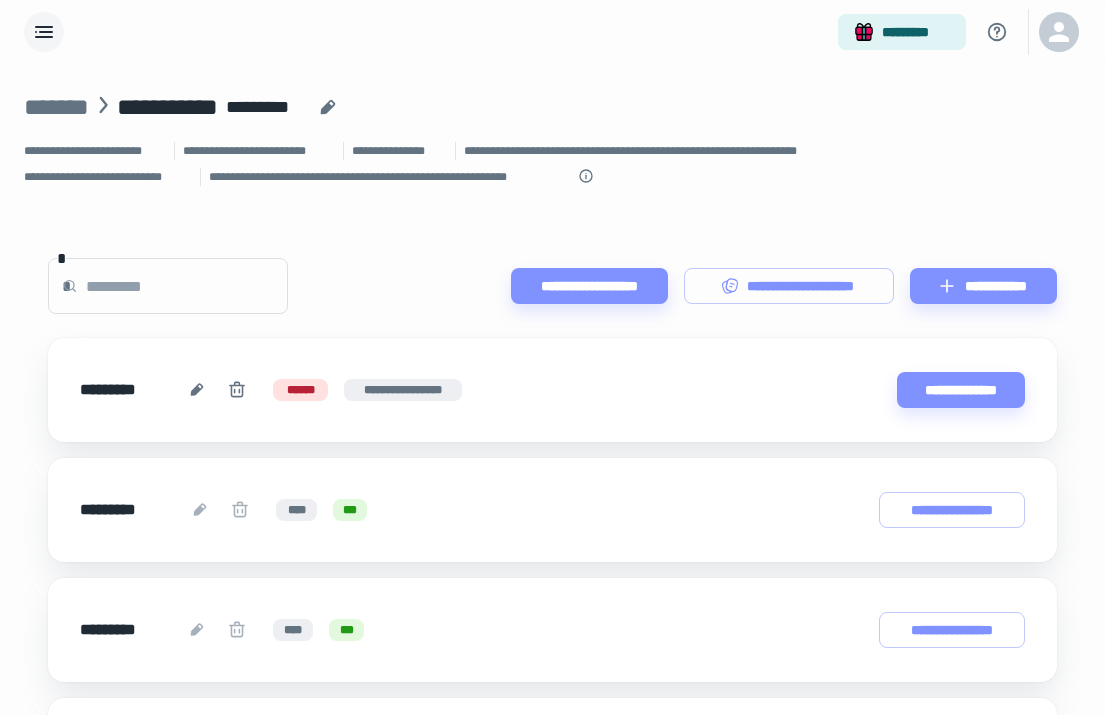 scroll, scrollTop: 53, scrollLeft: 0, axis: vertical 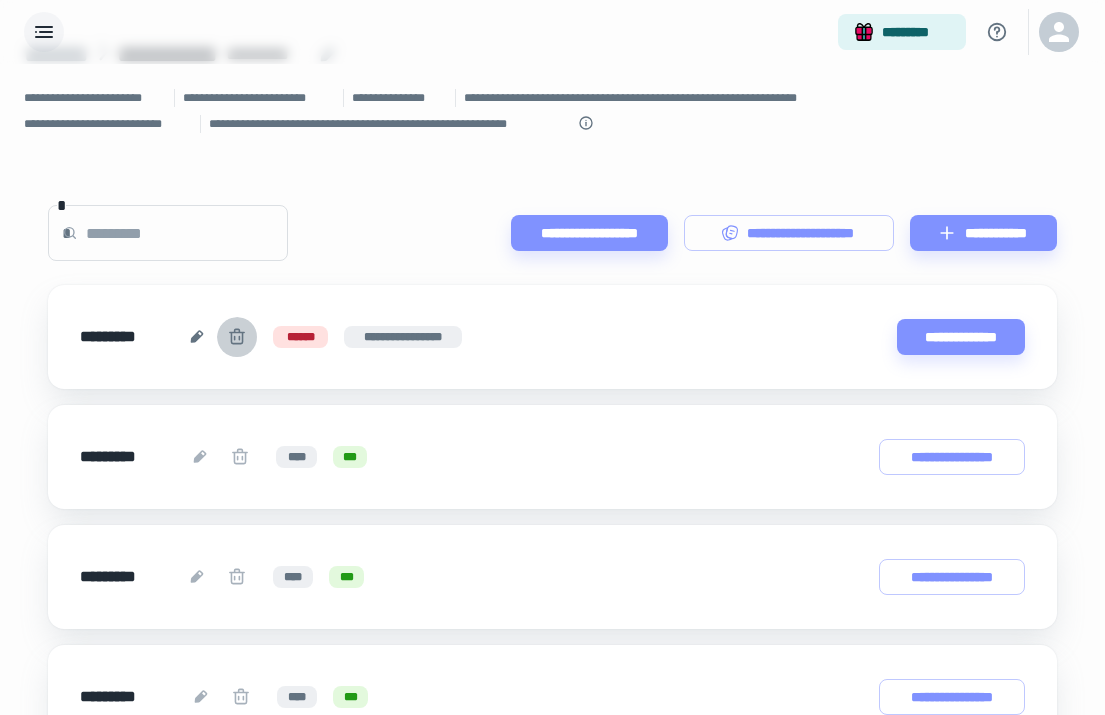 click 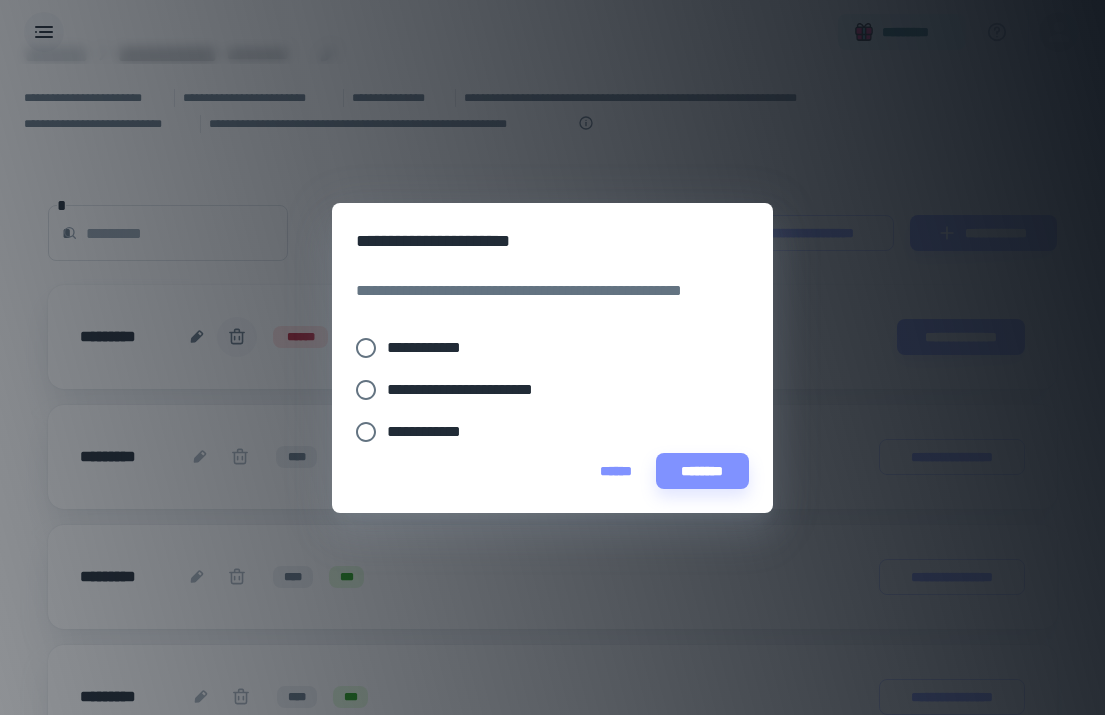 click on "**********" at bounding box center [432, 348] 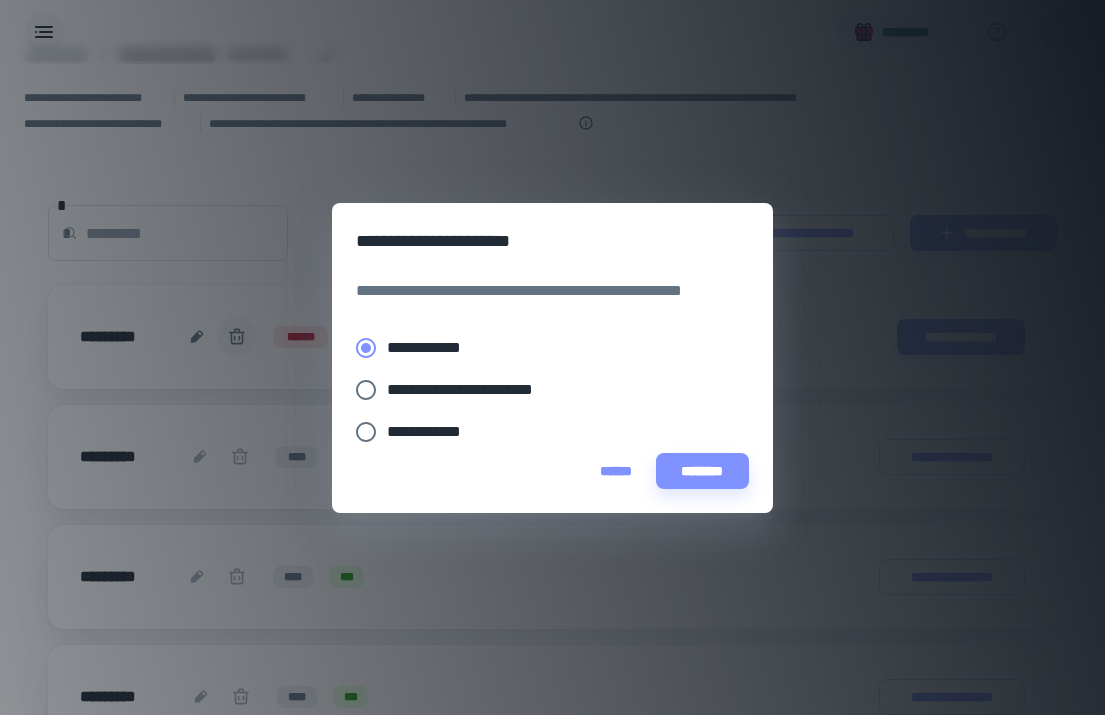 click on "**********" at bounding box center [538, 432] 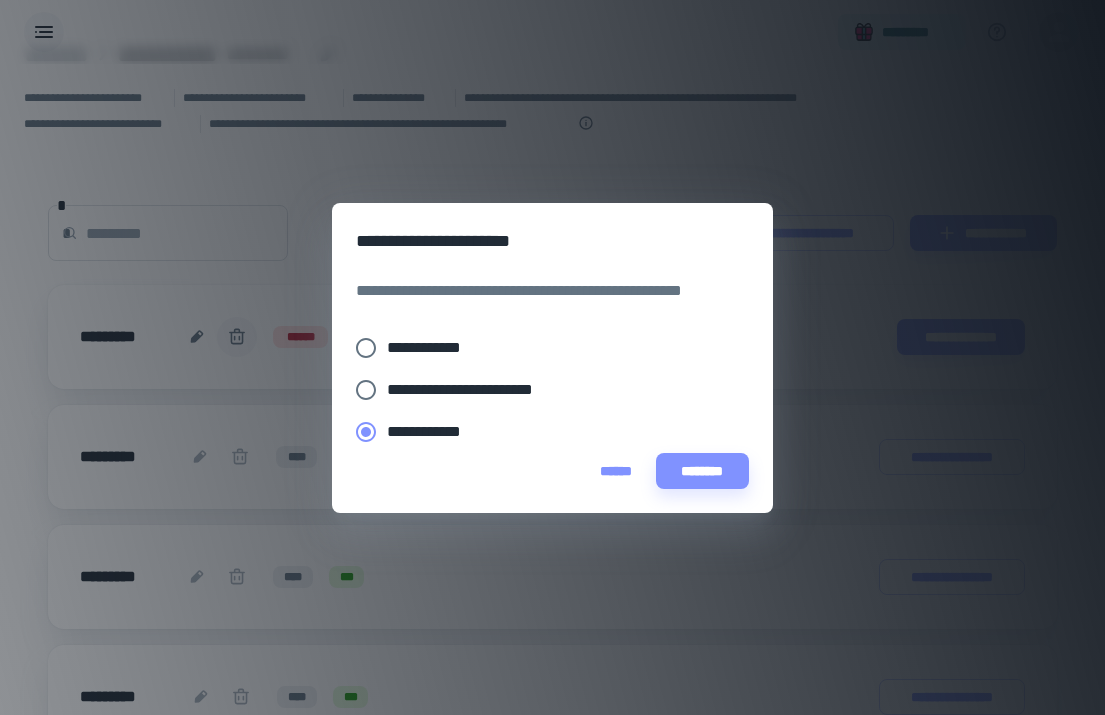 click on "**********" at bounding box center [432, 348] 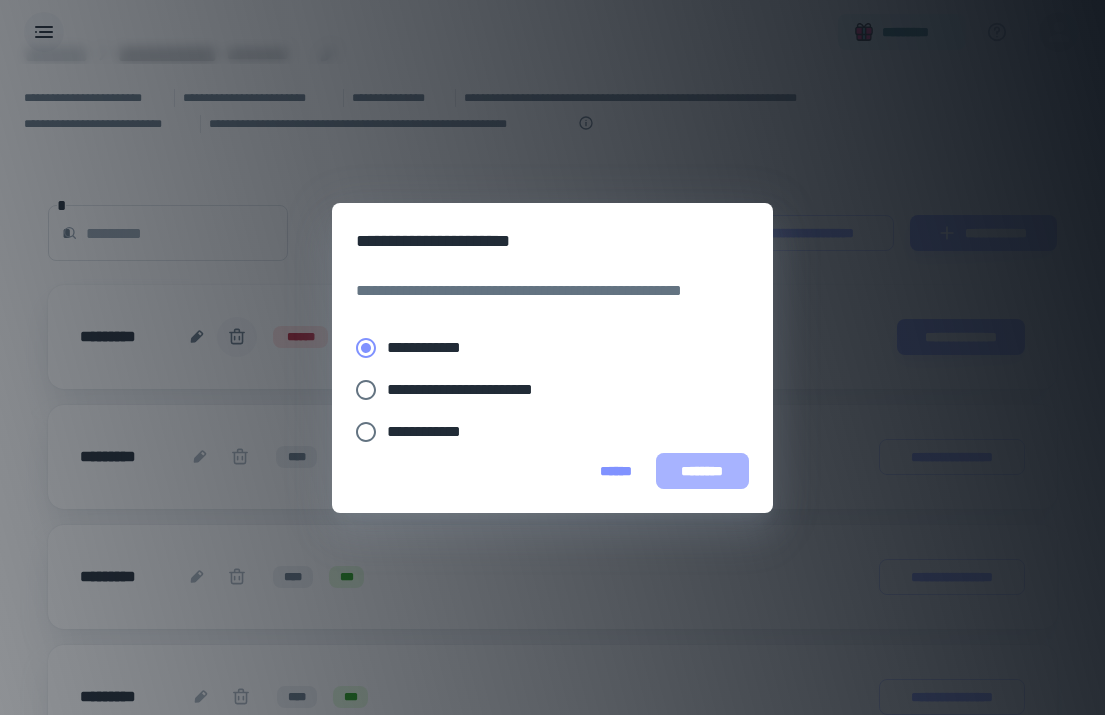click on "********" at bounding box center (702, 471) 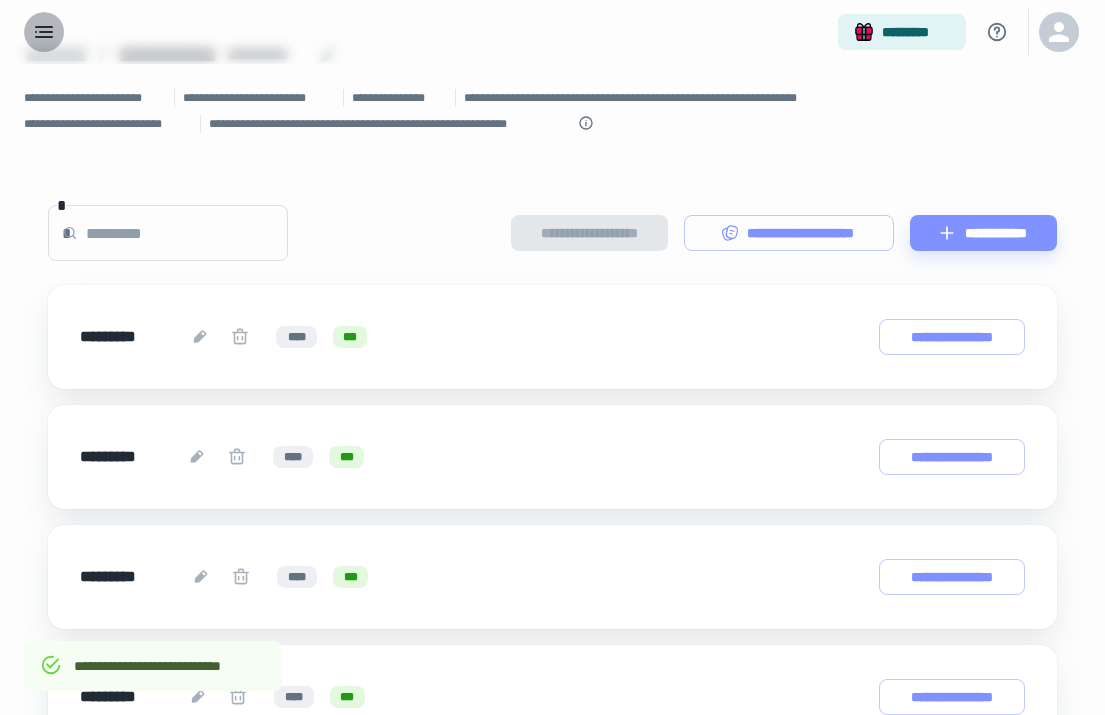 click 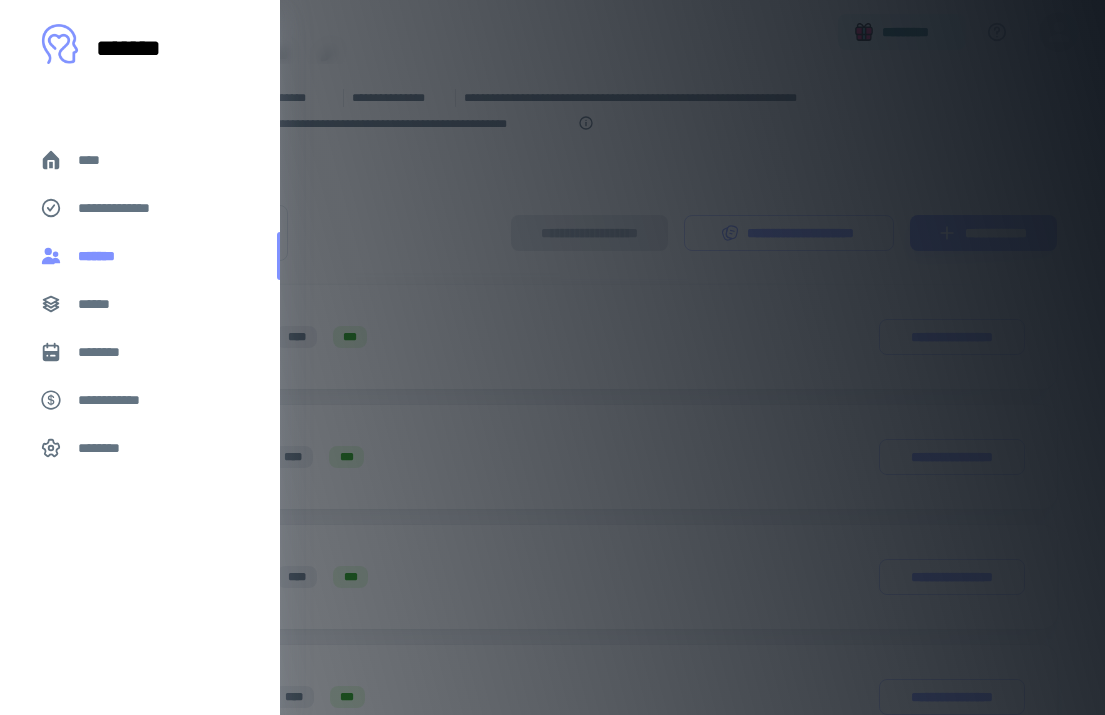 click on "*******" at bounding box center (140, 256) 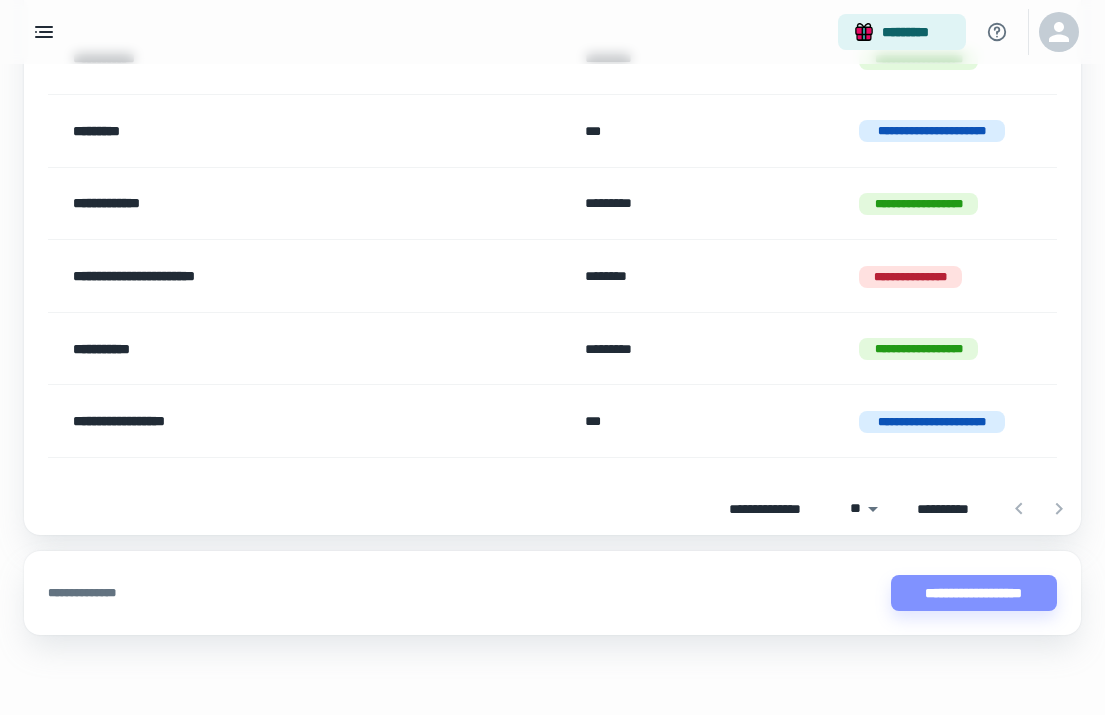 scroll, scrollTop: 609, scrollLeft: 0, axis: vertical 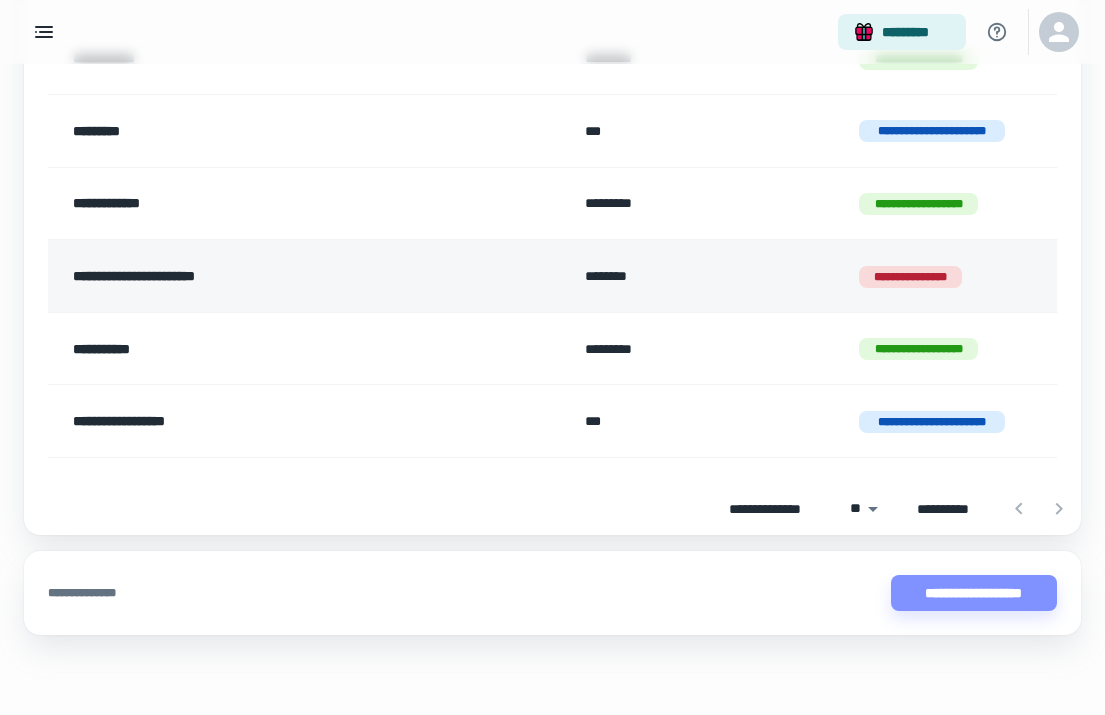 click on "**********" at bounding box center [264, 276] 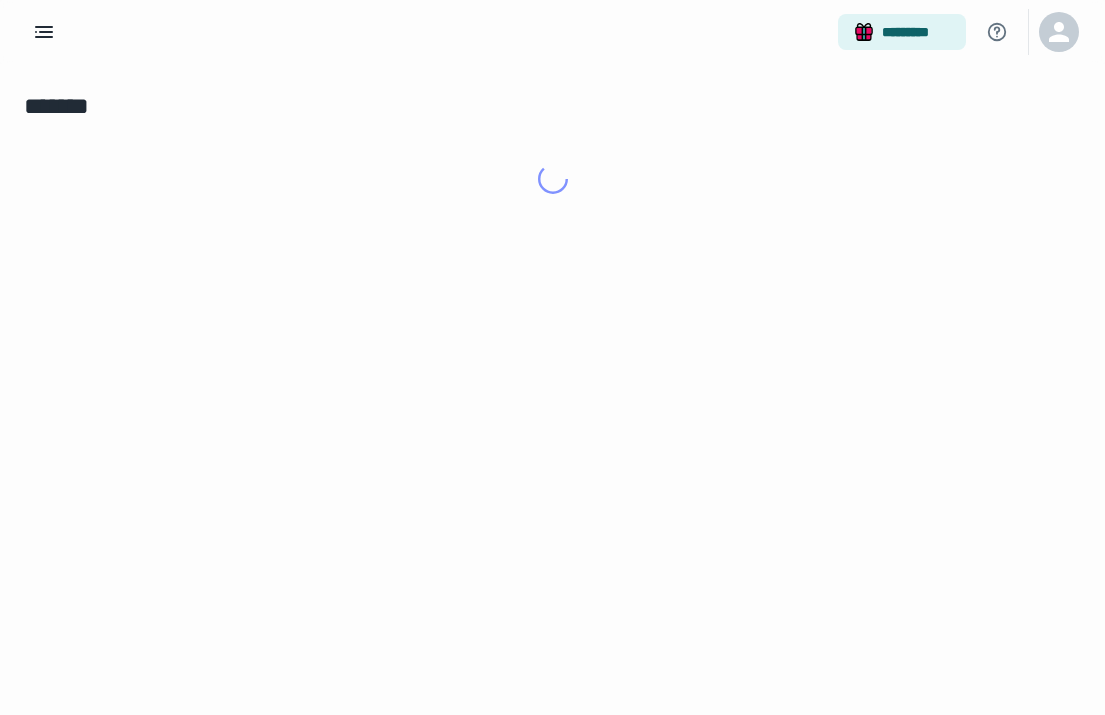 scroll, scrollTop: 0, scrollLeft: 0, axis: both 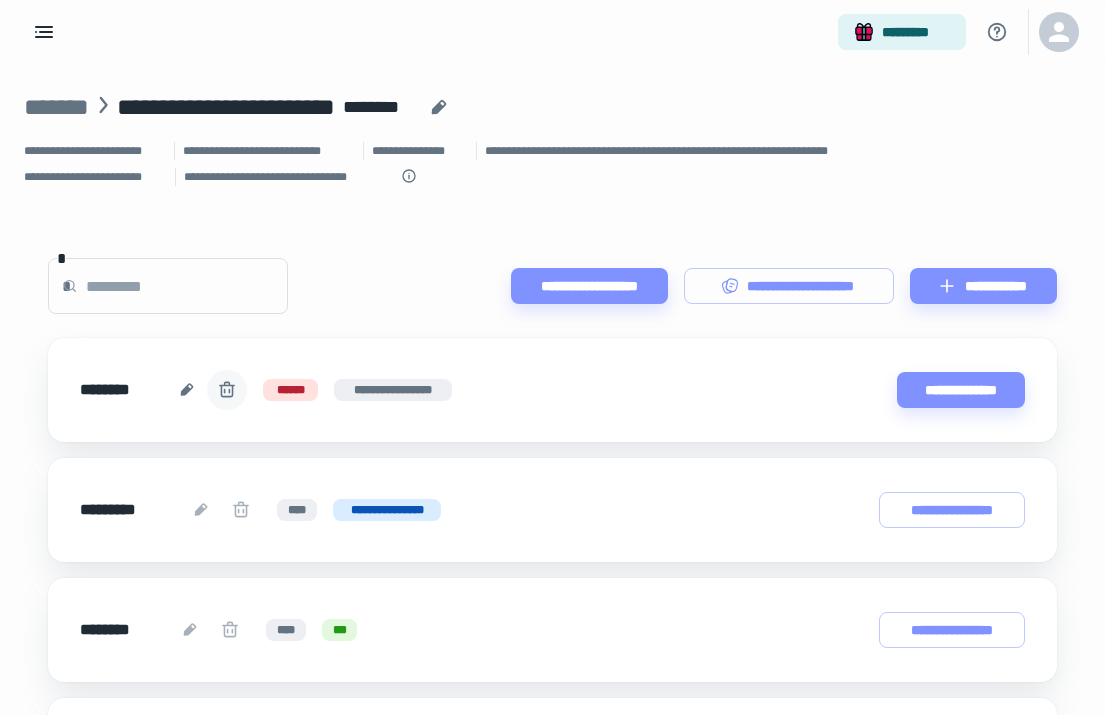 click 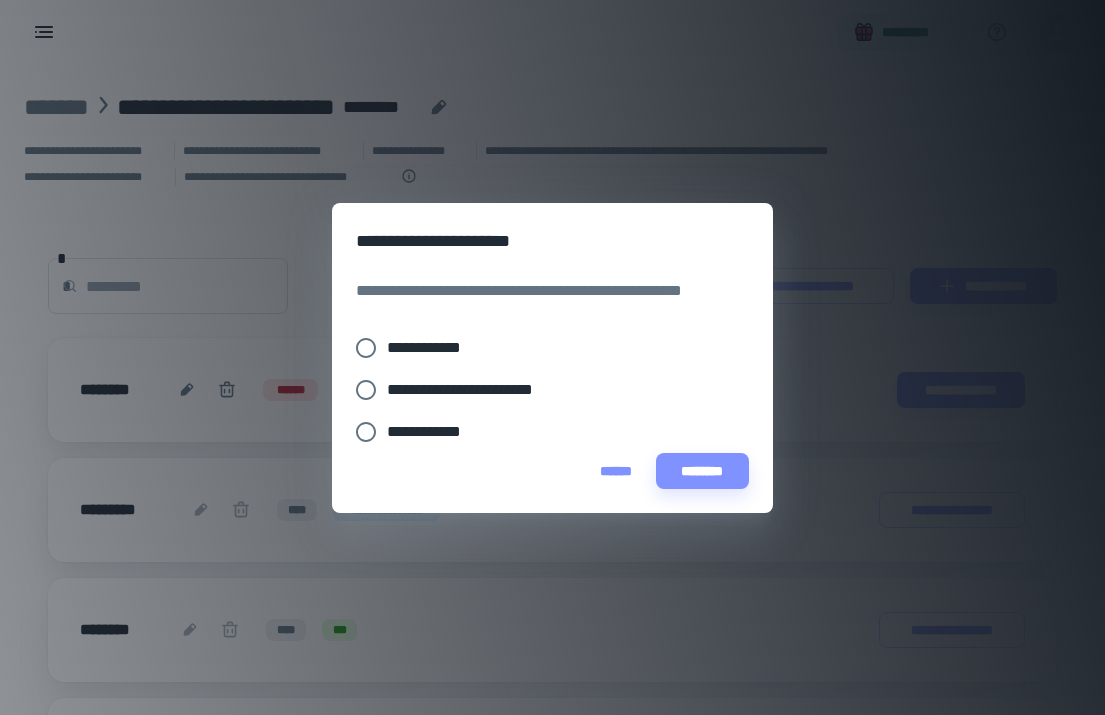 click on "**********" at bounding box center (538, 348) 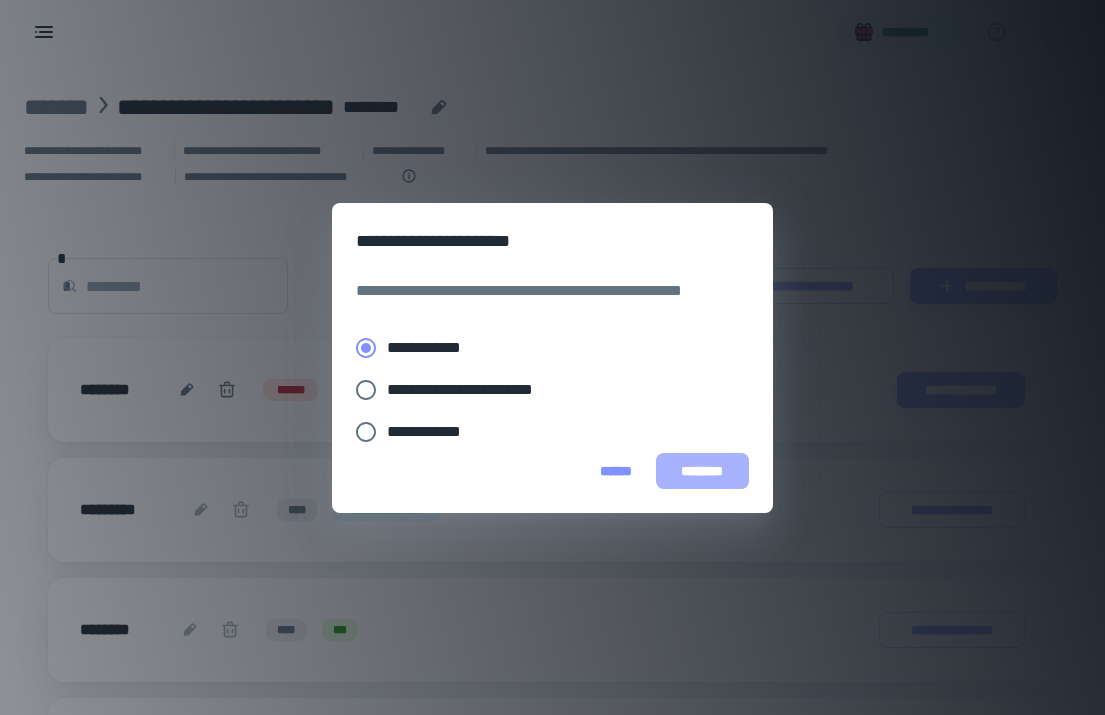 click on "********" at bounding box center [702, 471] 